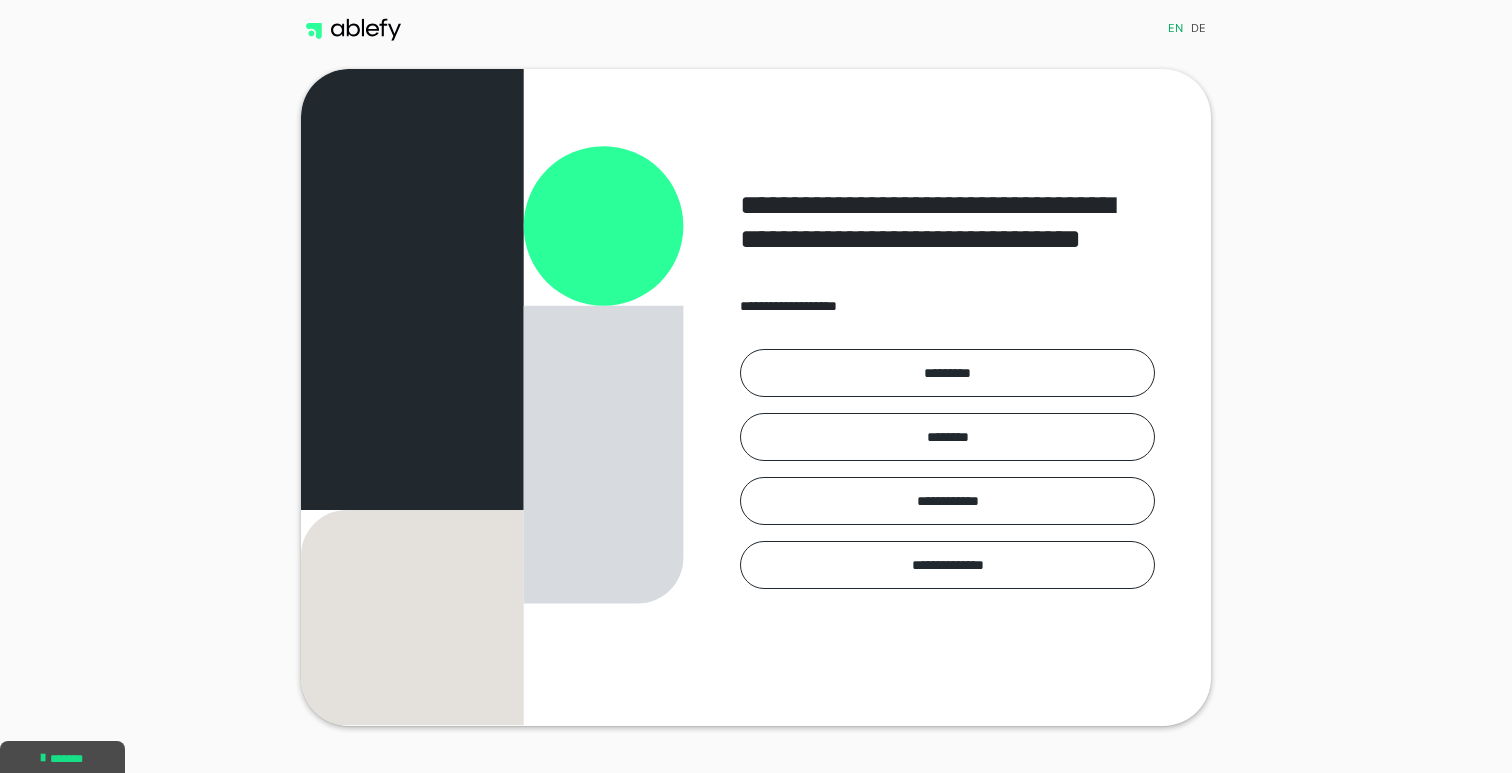 scroll, scrollTop: 0, scrollLeft: 0, axis: both 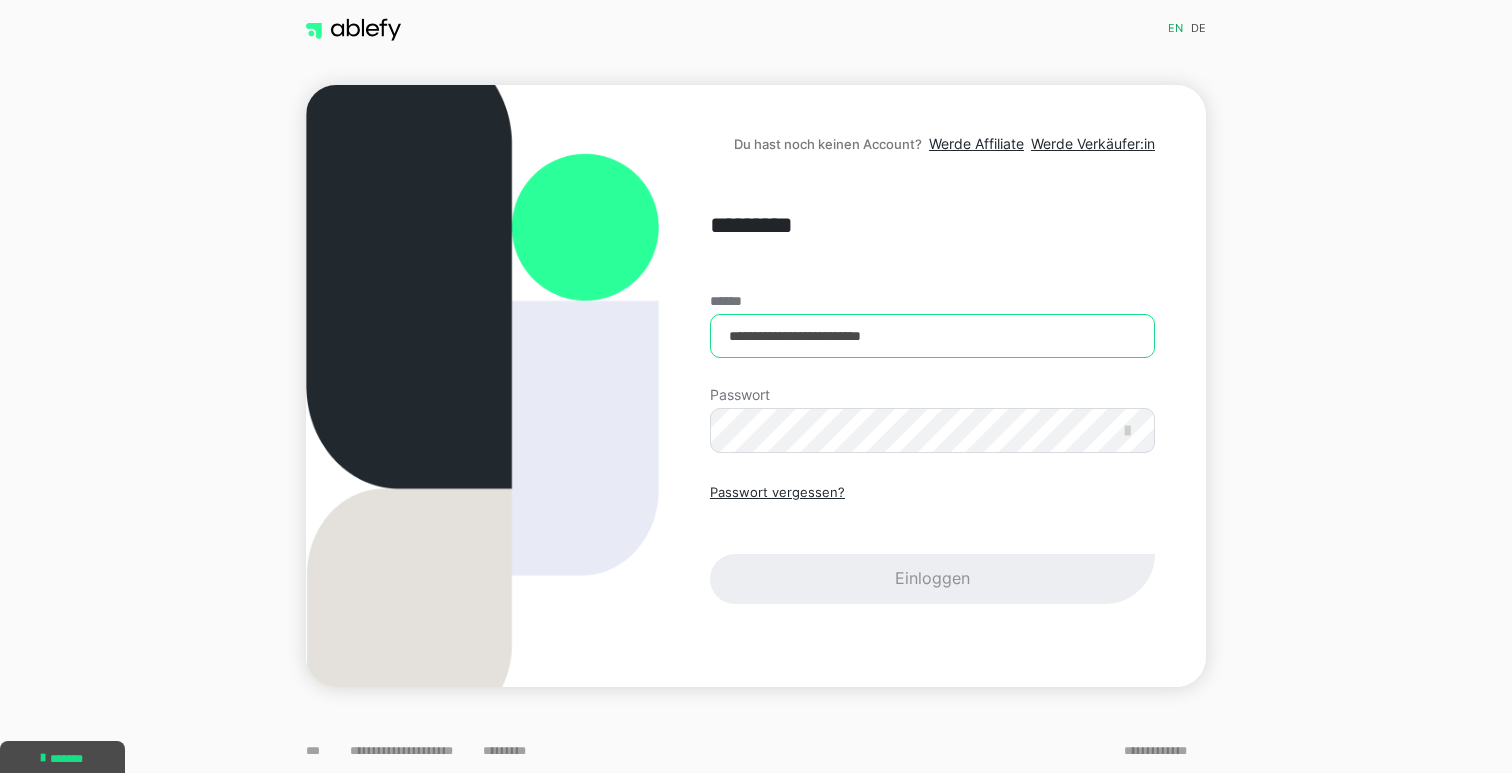 type on "**********" 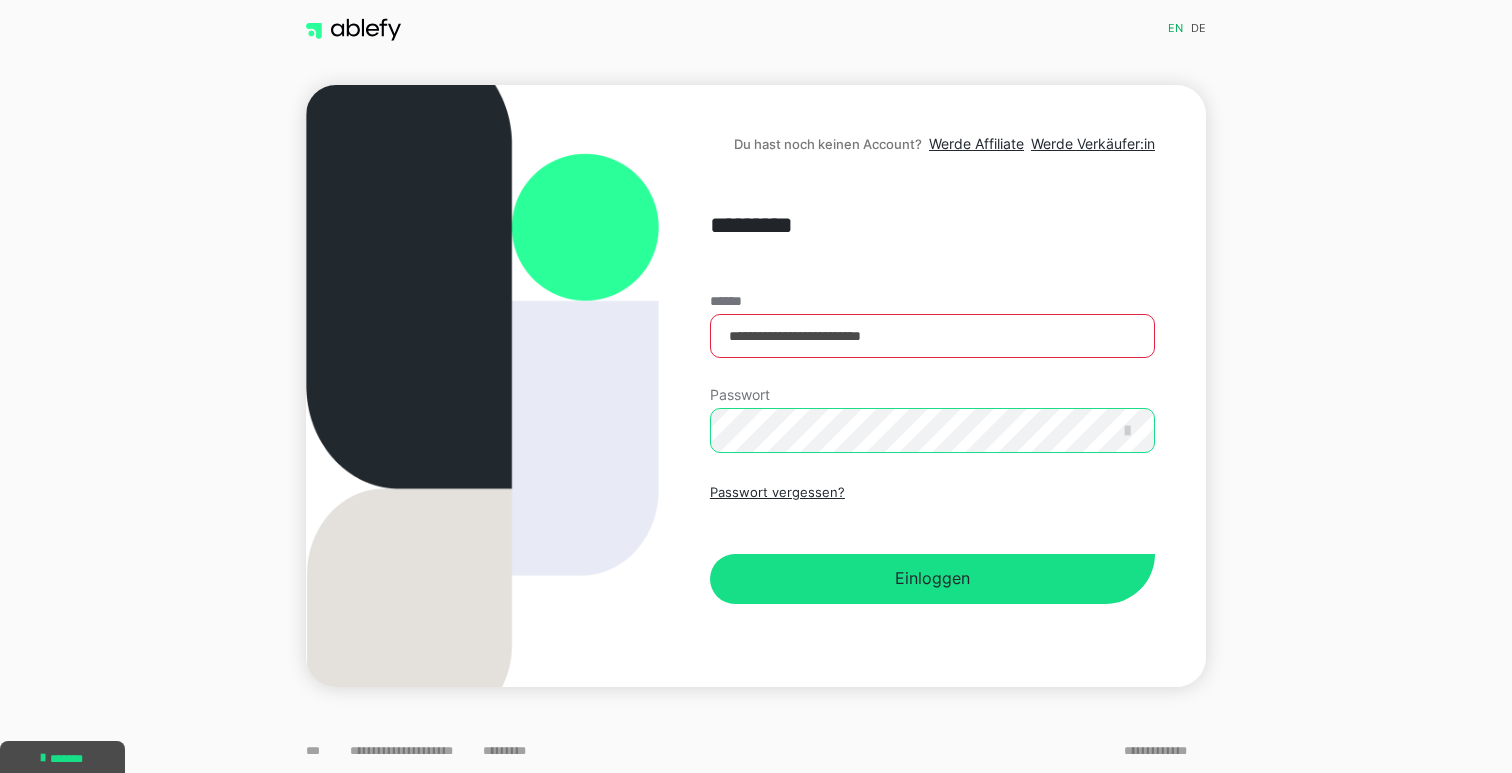 click on "Einloggen" at bounding box center (932, 579) 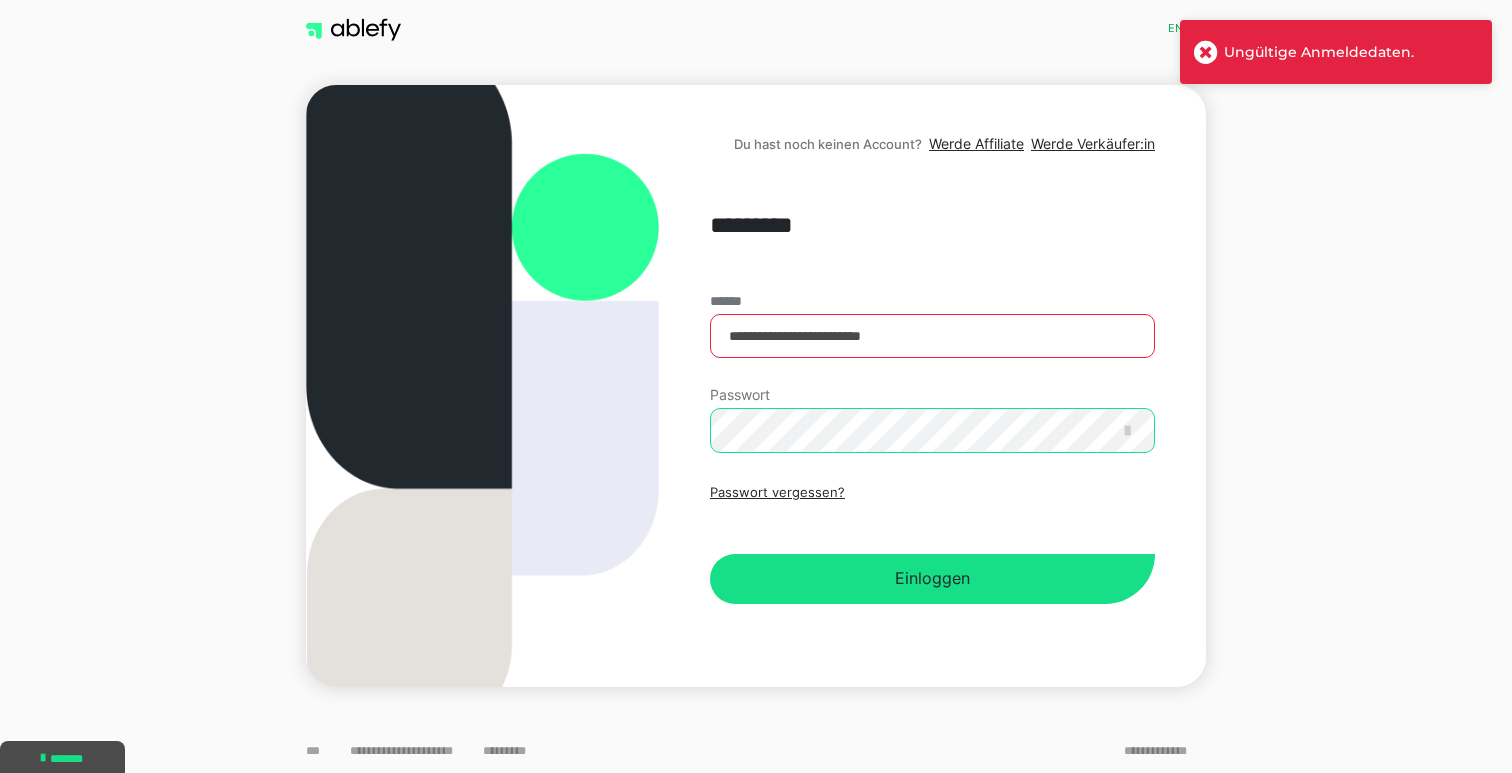click on "**********" at bounding box center [932, 386] 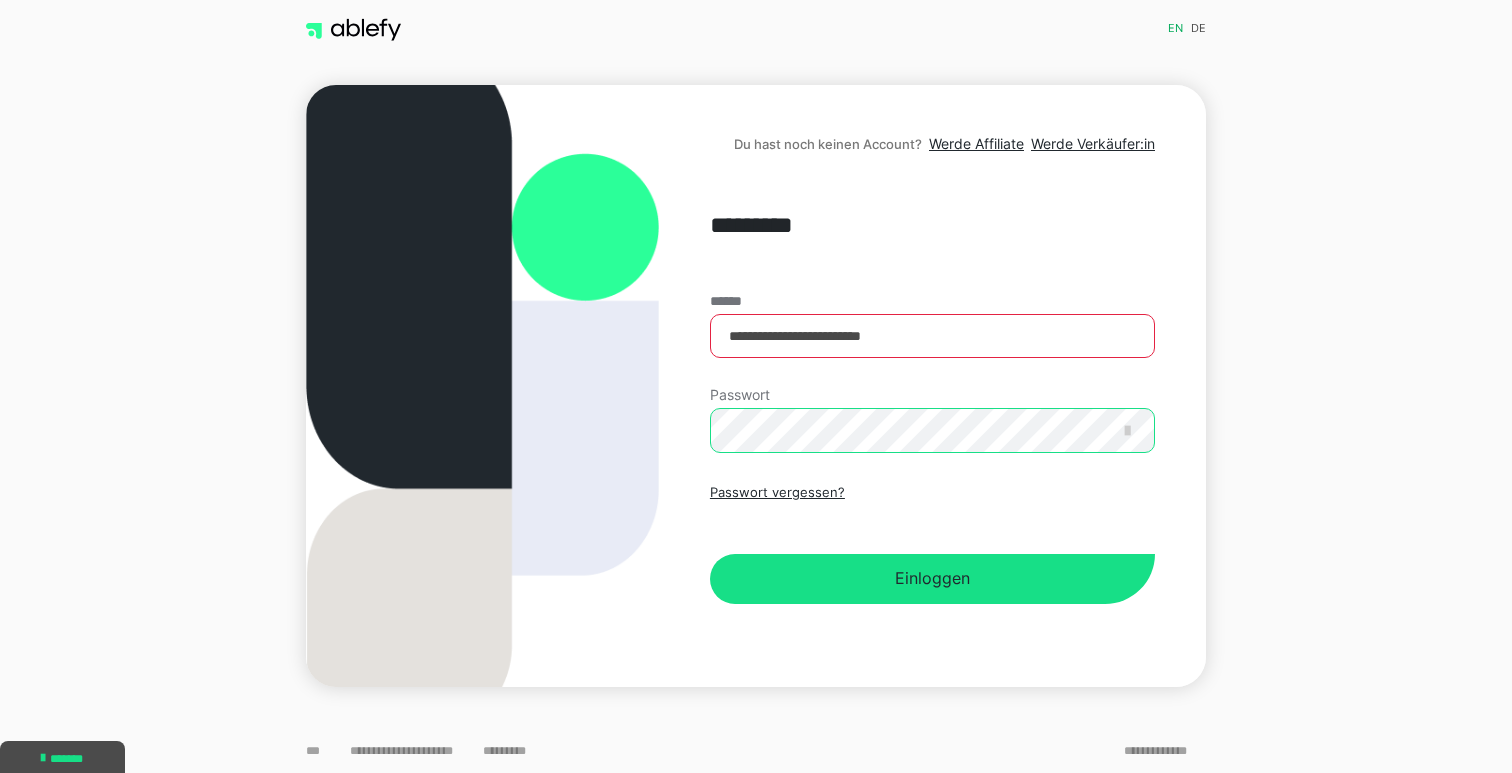 click on "Einloggen" at bounding box center [932, 579] 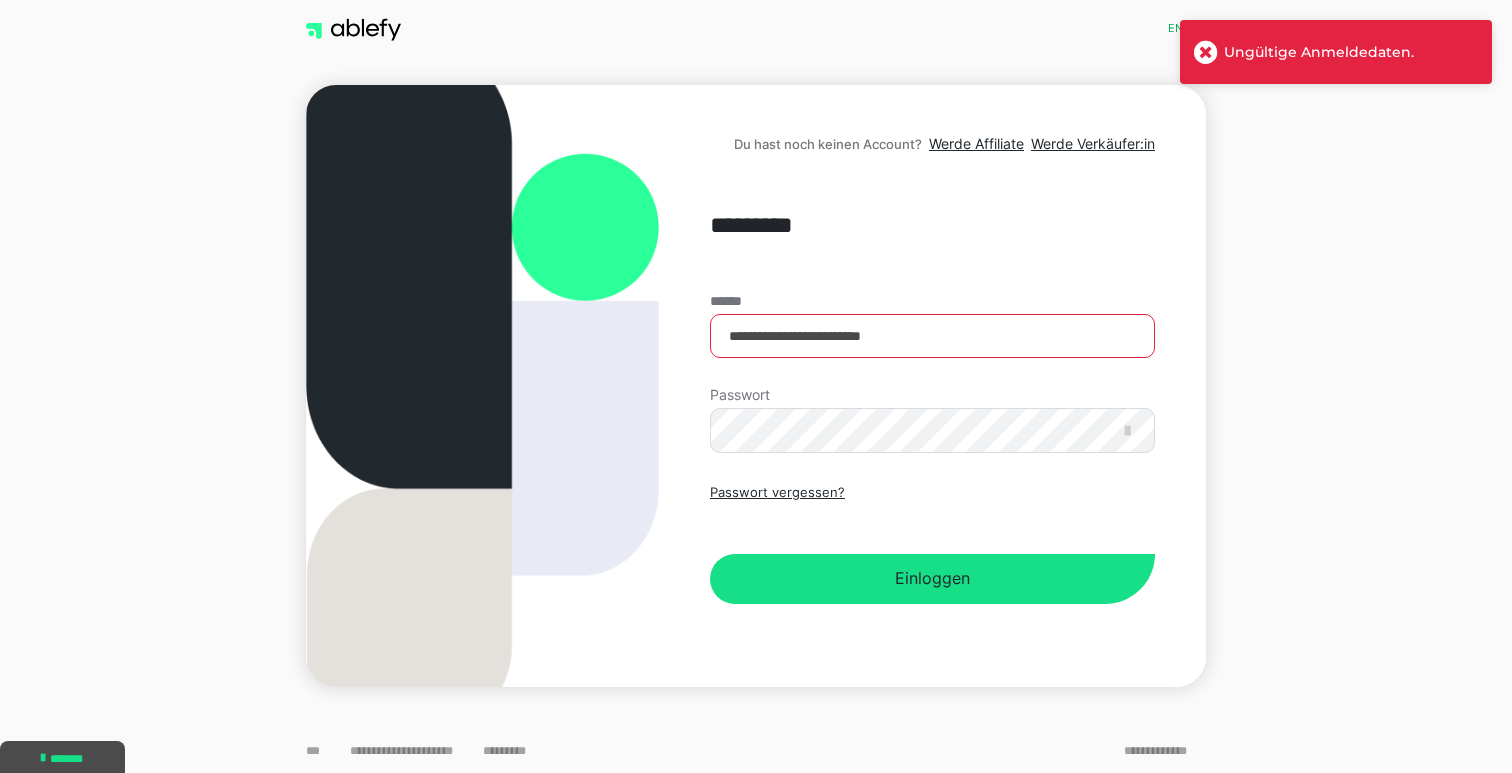 click on "**********" at bounding box center (932, 386) 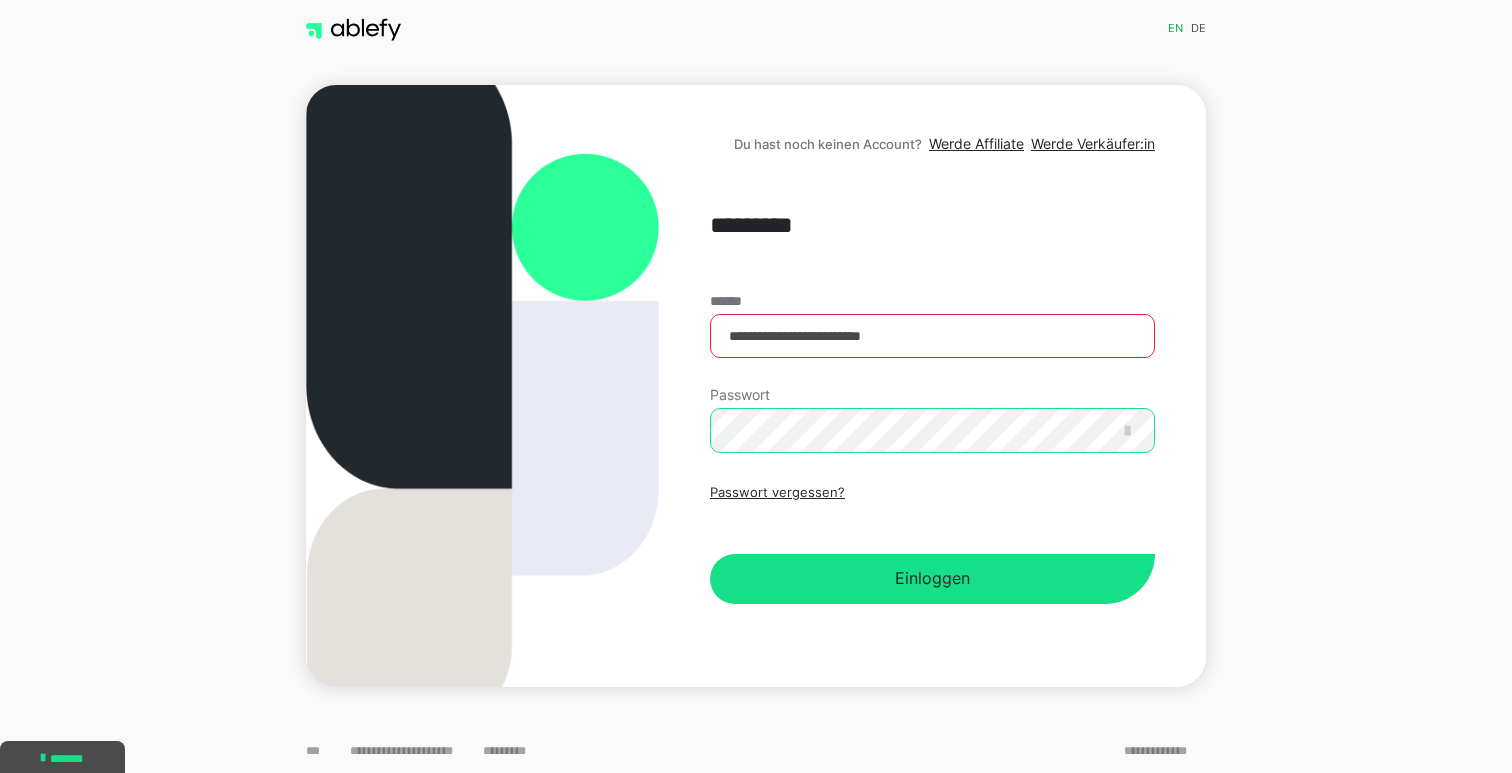 click on "**********" at bounding box center (932, 386) 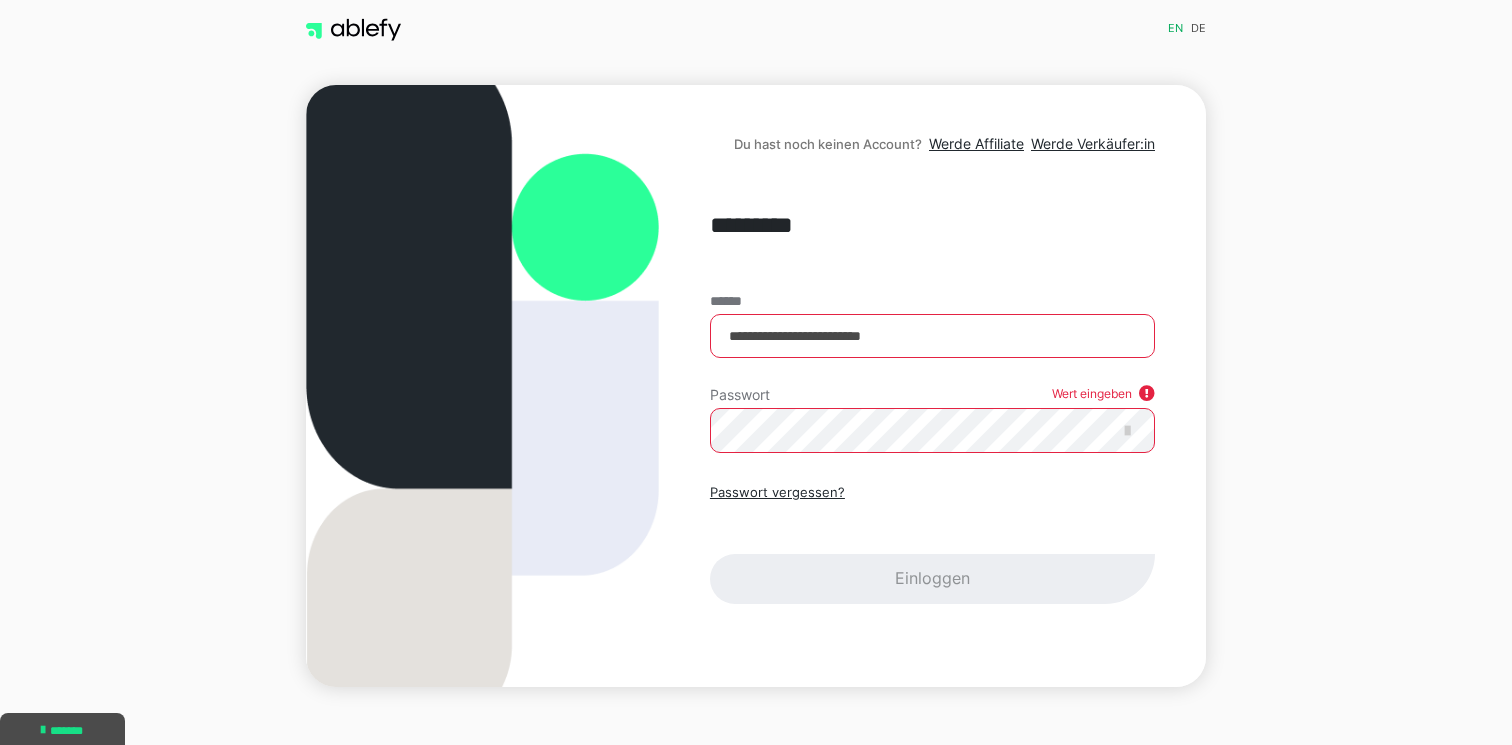 click on "**********" at bounding box center (932, 386) 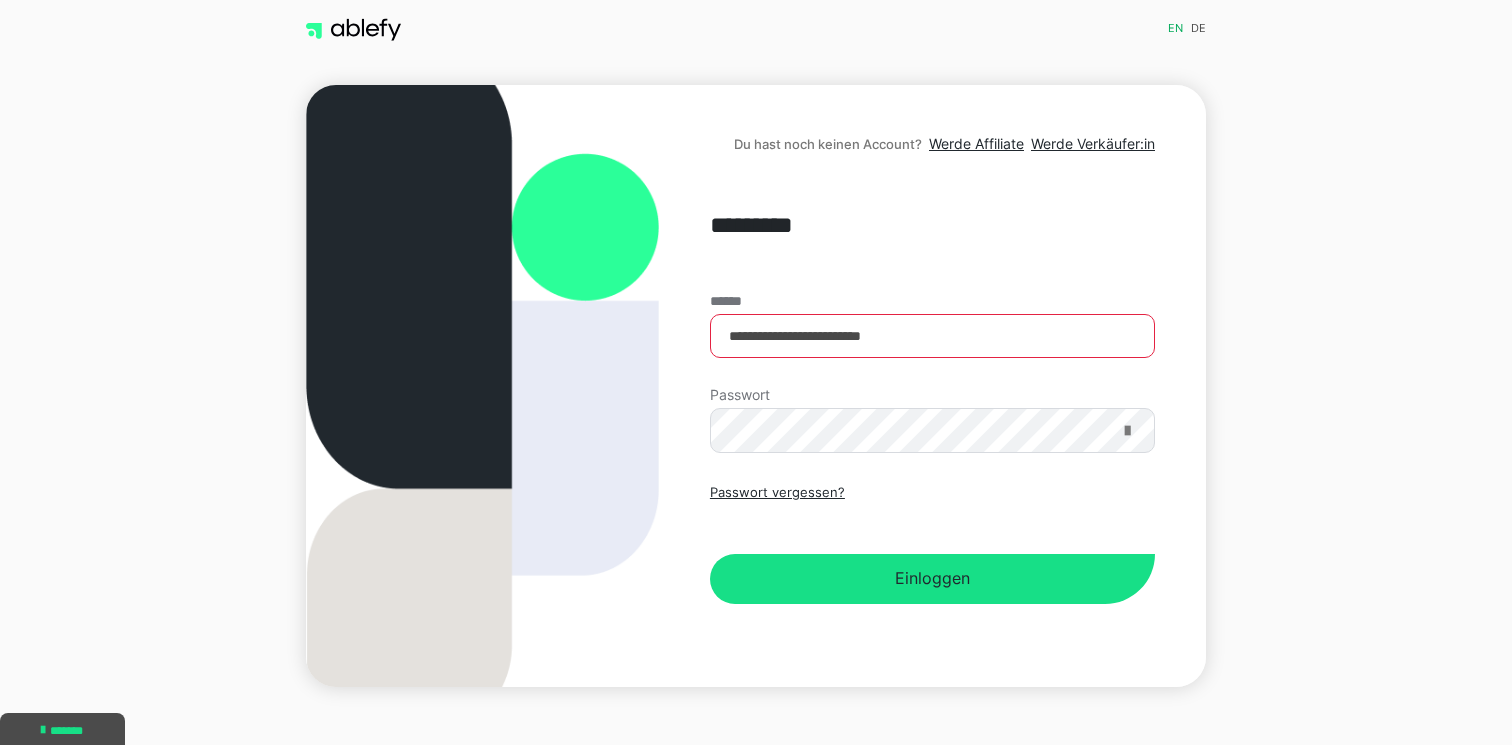 click at bounding box center (1127, 431) 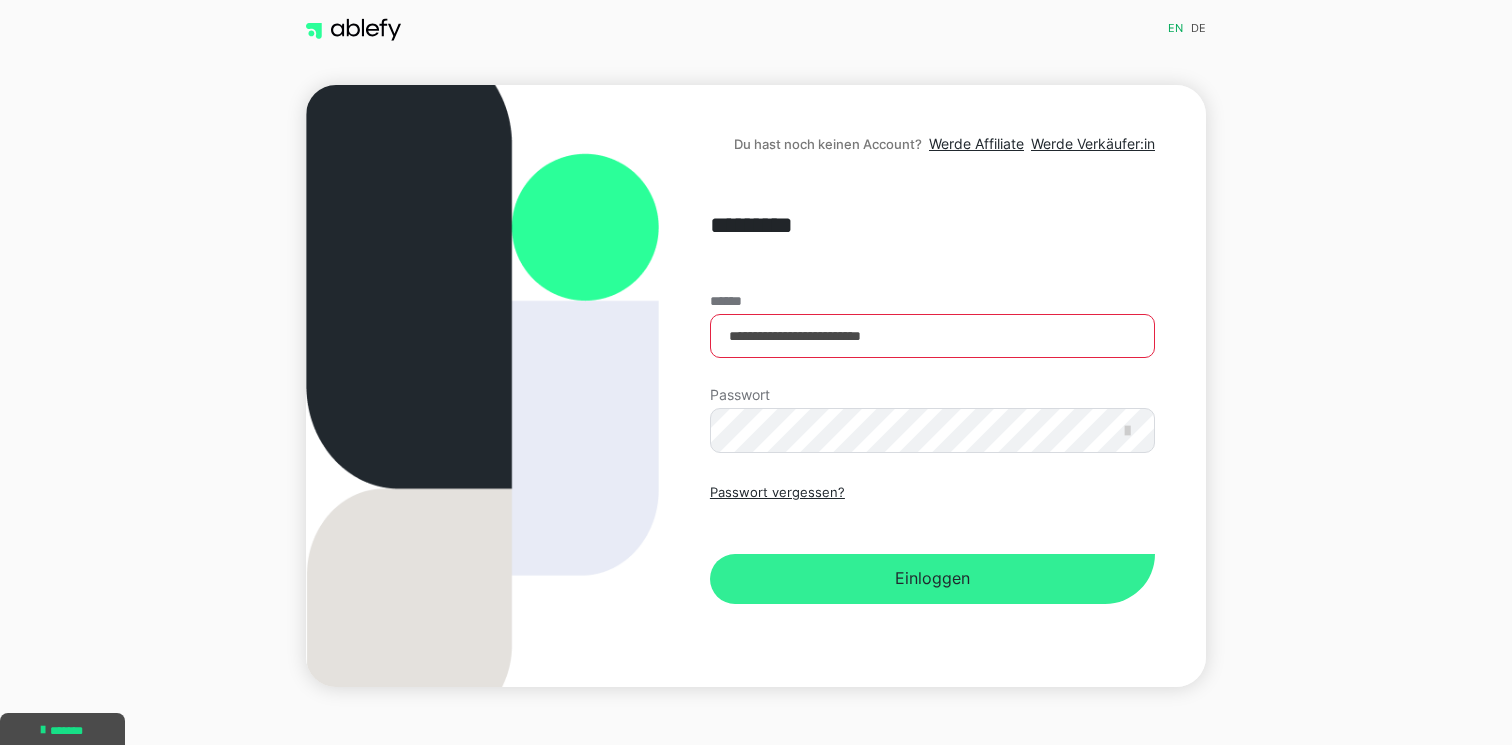 click on "Einloggen" at bounding box center (932, 579) 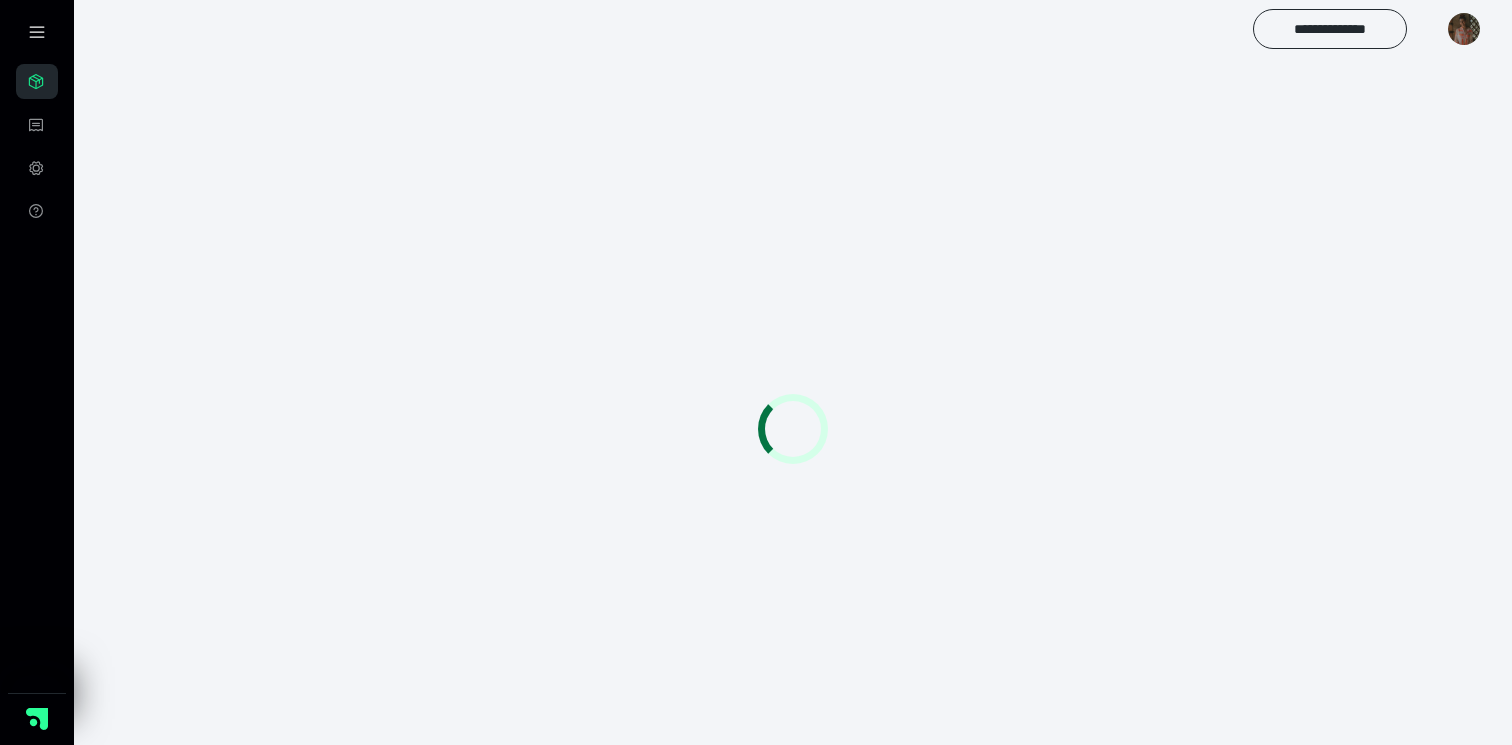 scroll, scrollTop: 0, scrollLeft: 0, axis: both 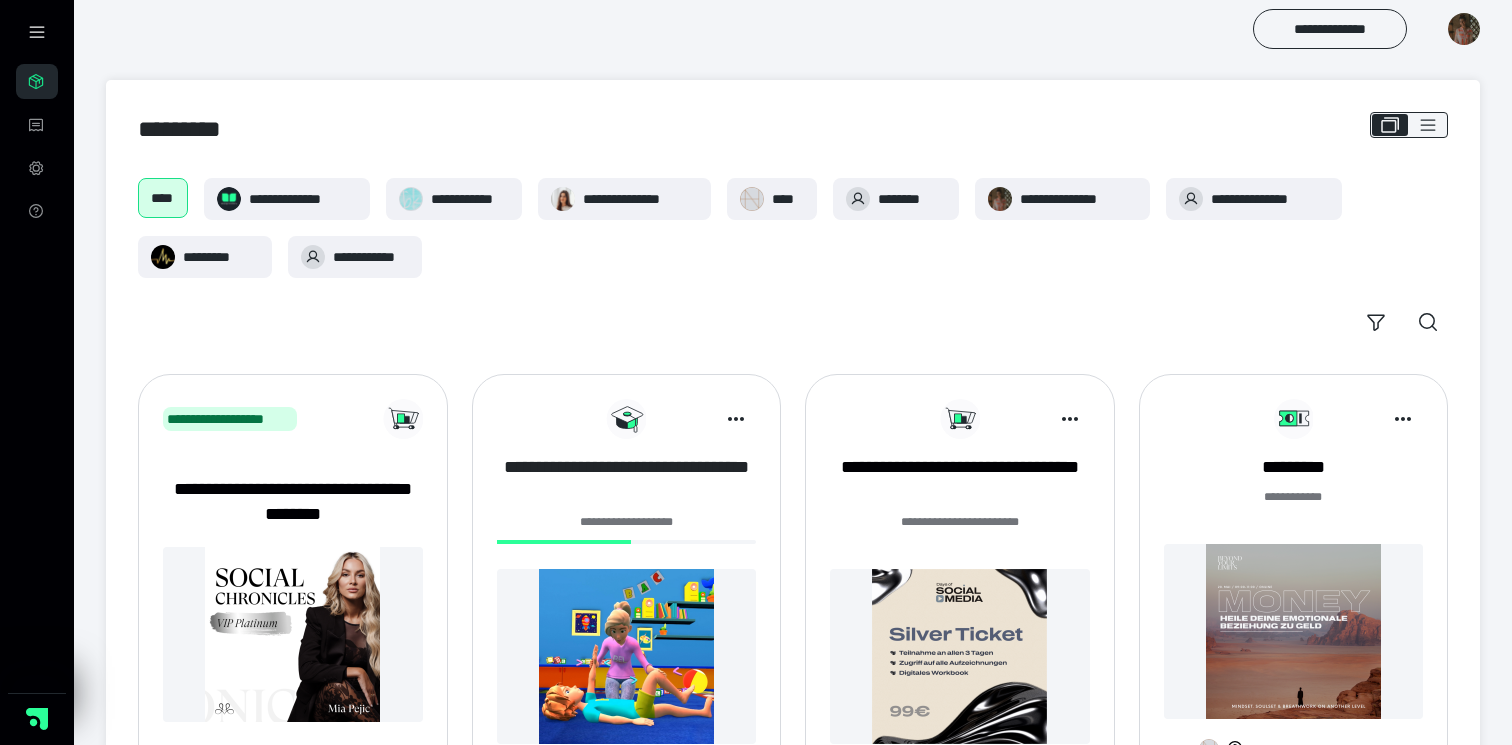 click on "**********" at bounding box center [627, 480] 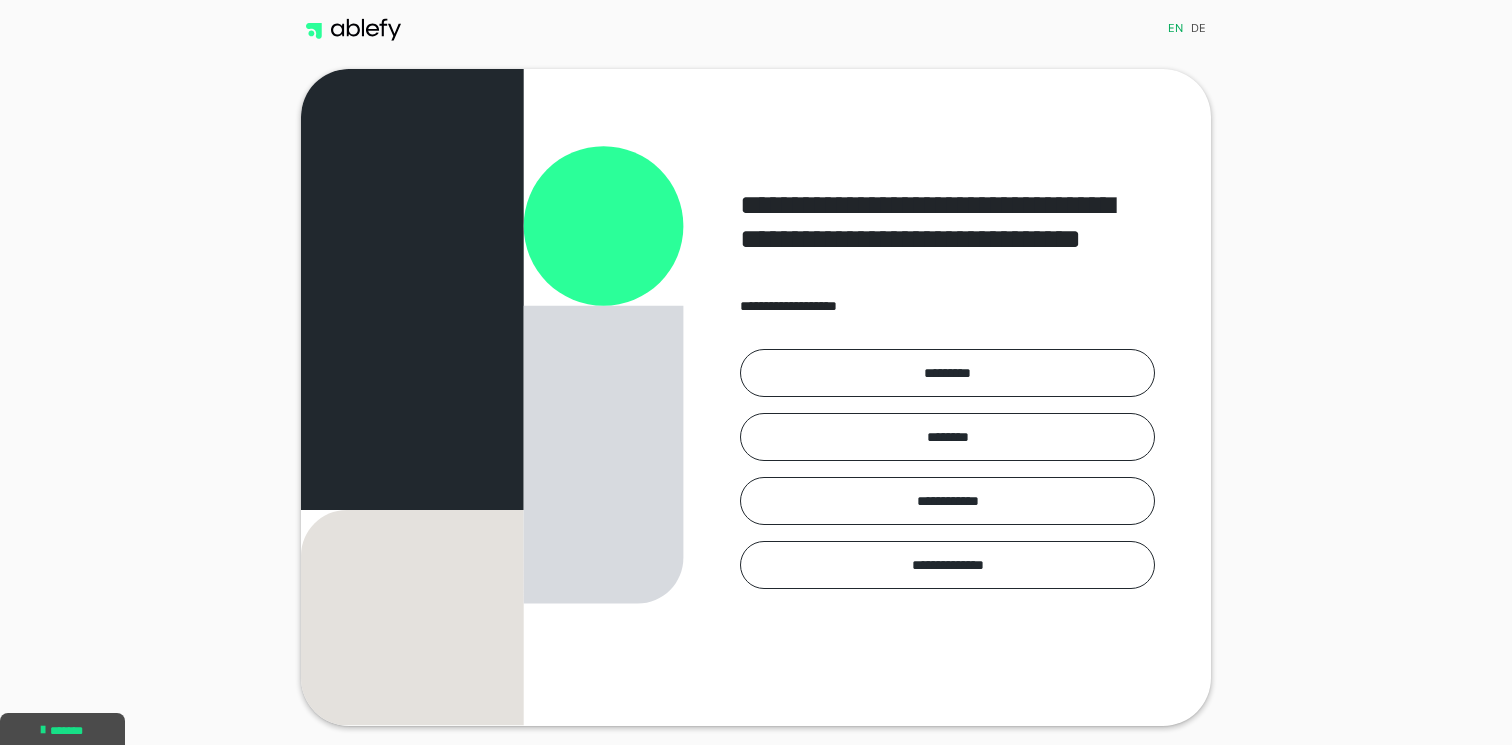 scroll, scrollTop: 0, scrollLeft: 0, axis: both 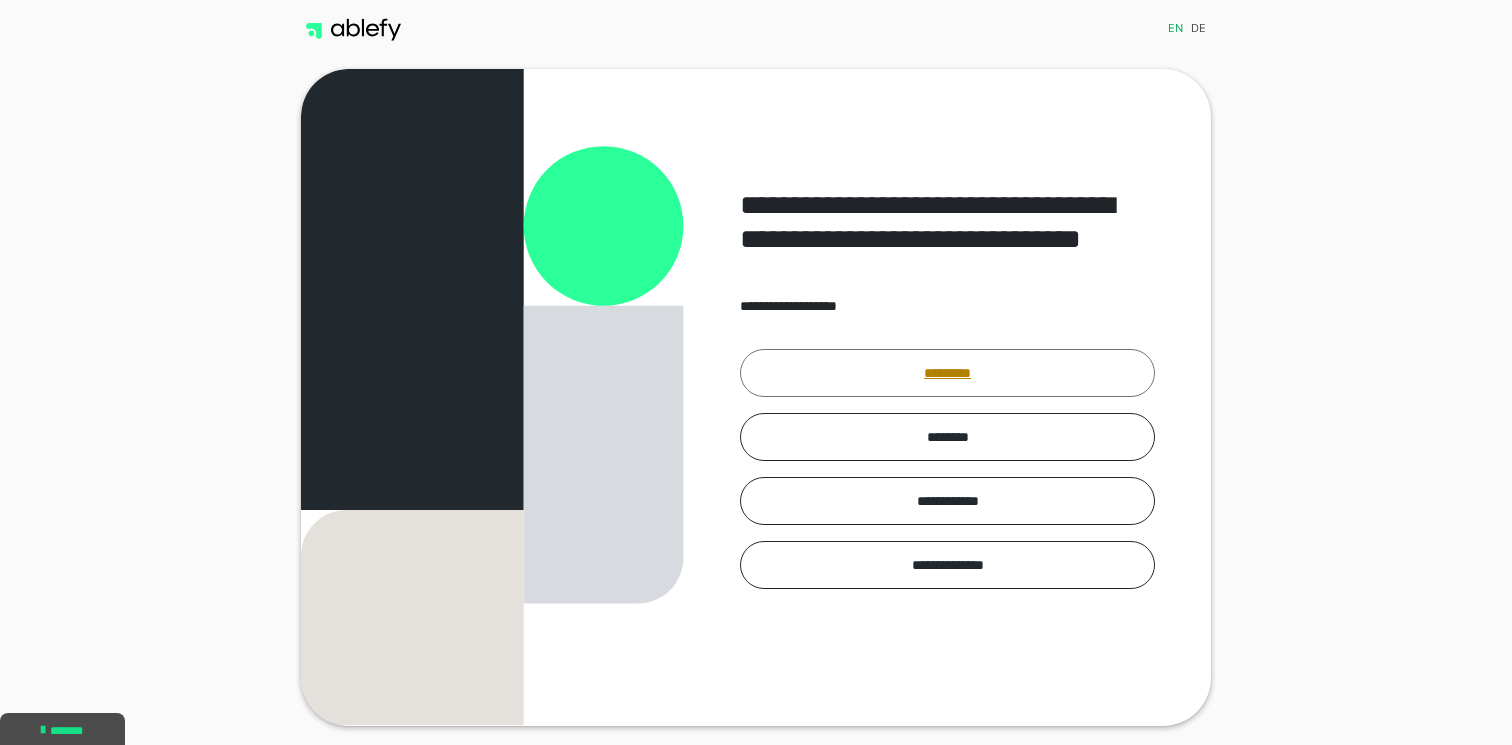click on "*********" at bounding box center [947, 373] 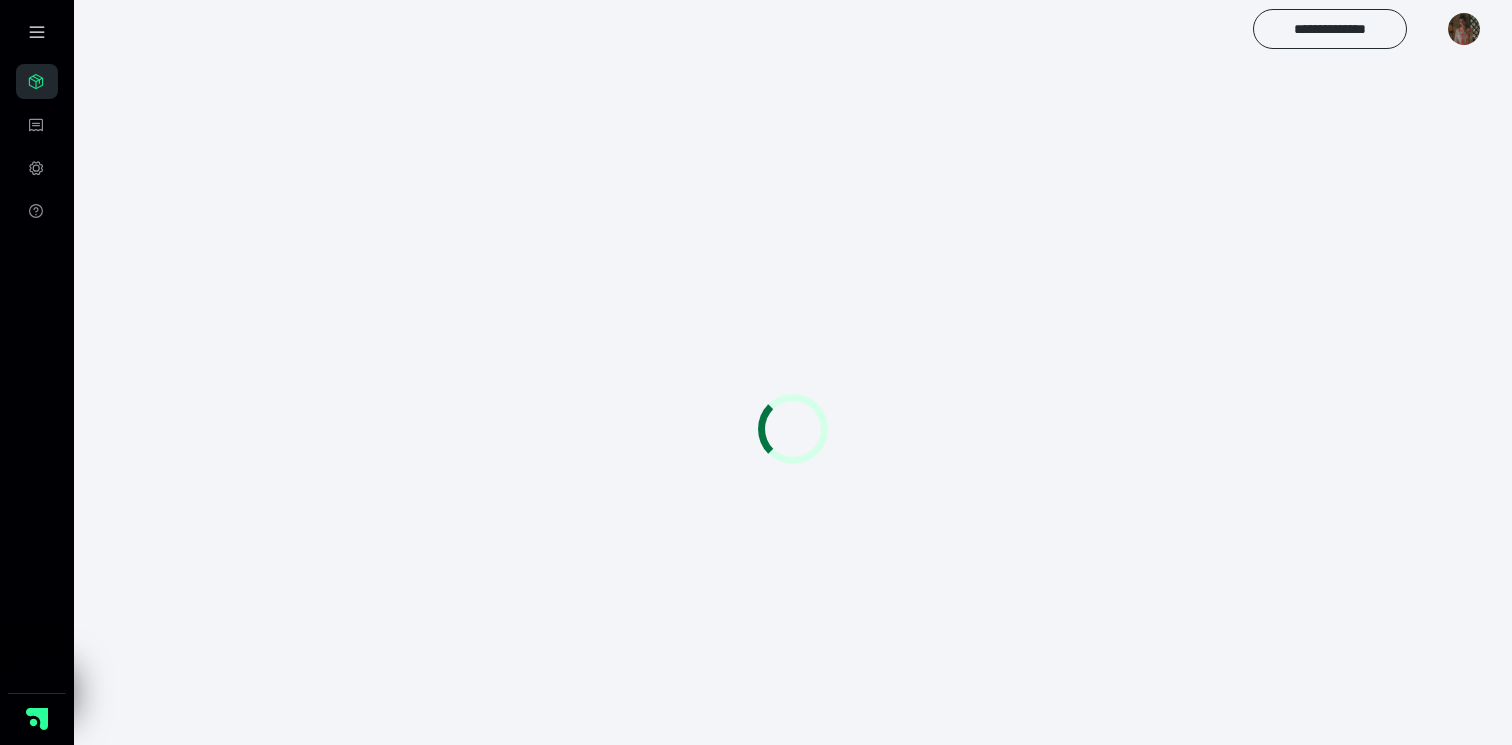 scroll, scrollTop: 0, scrollLeft: 0, axis: both 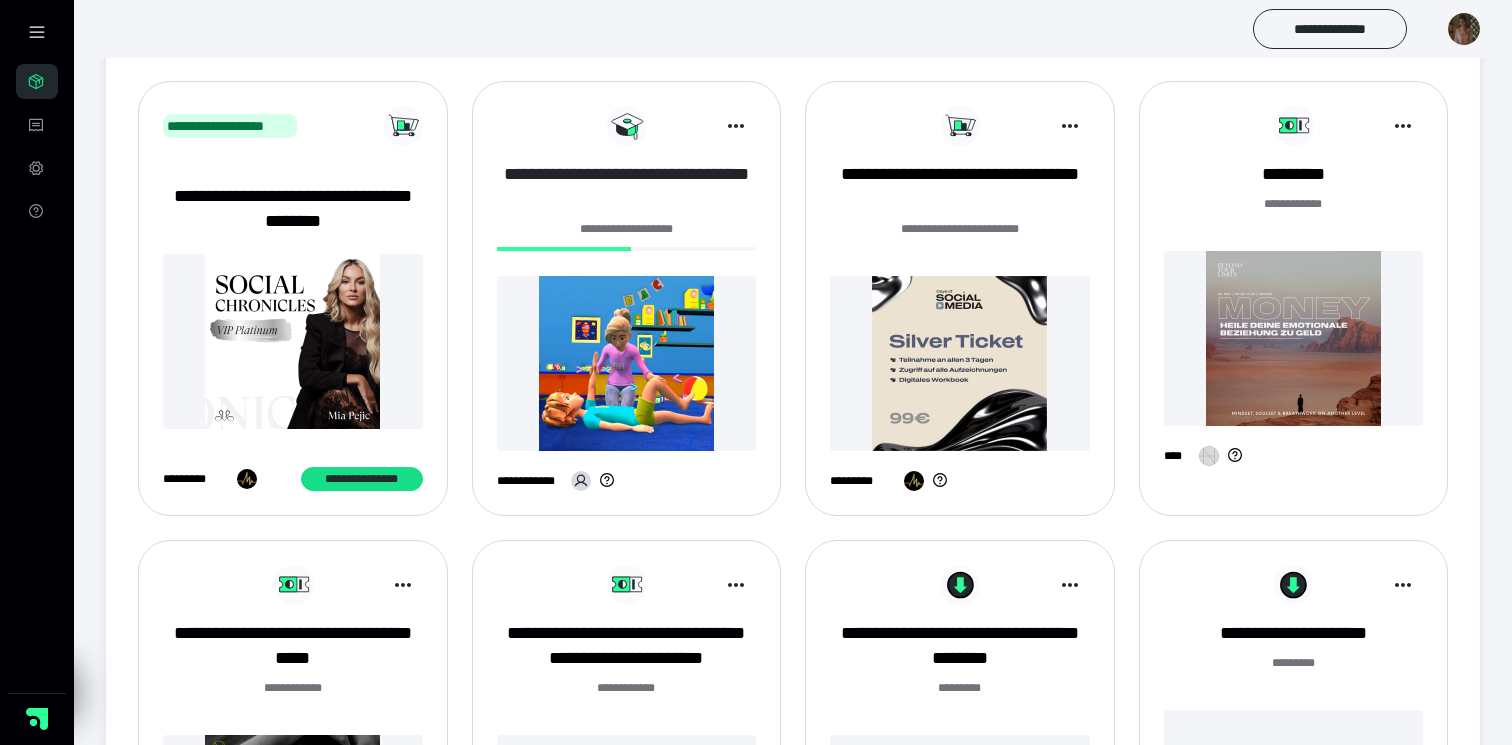 click on "**********" at bounding box center (627, 187) 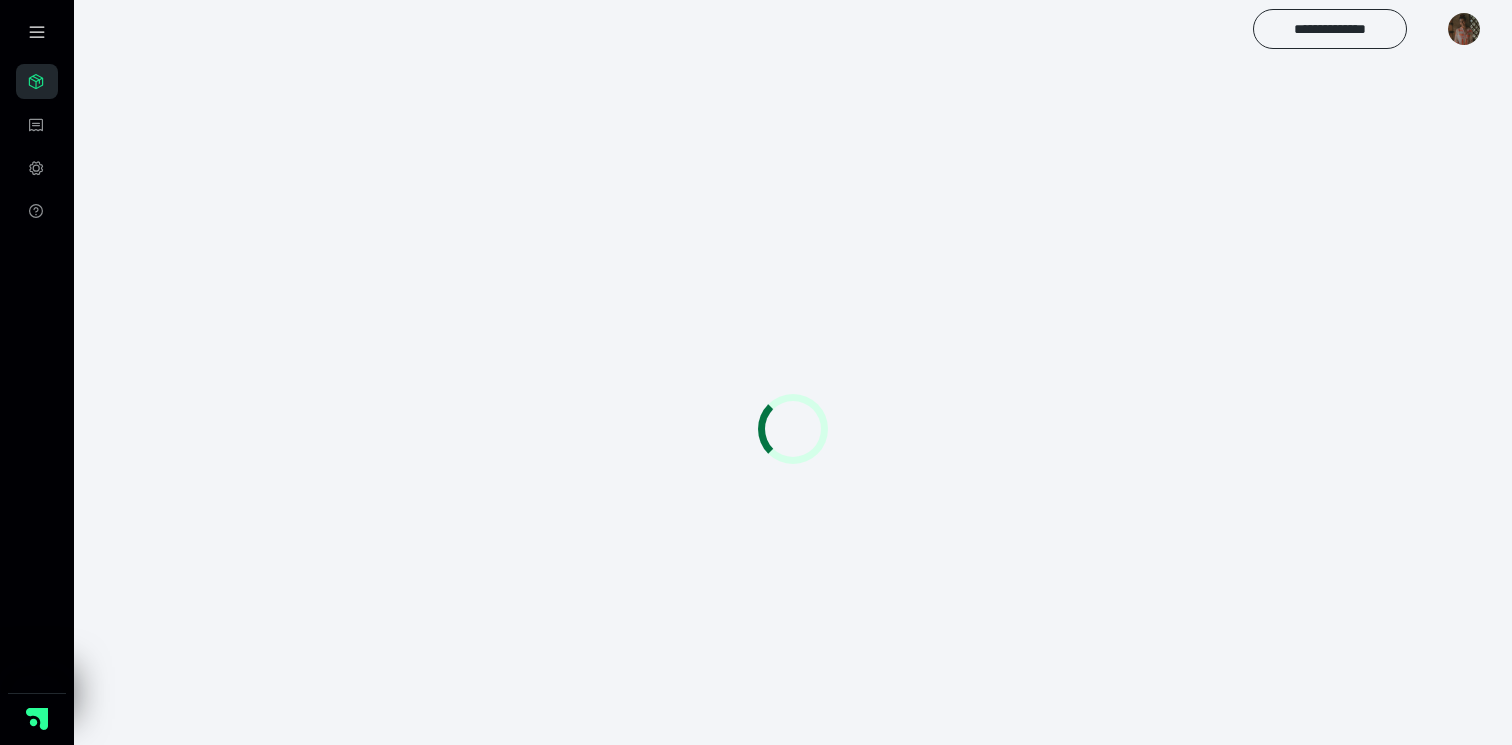 scroll, scrollTop: 0, scrollLeft: 0, axis: both 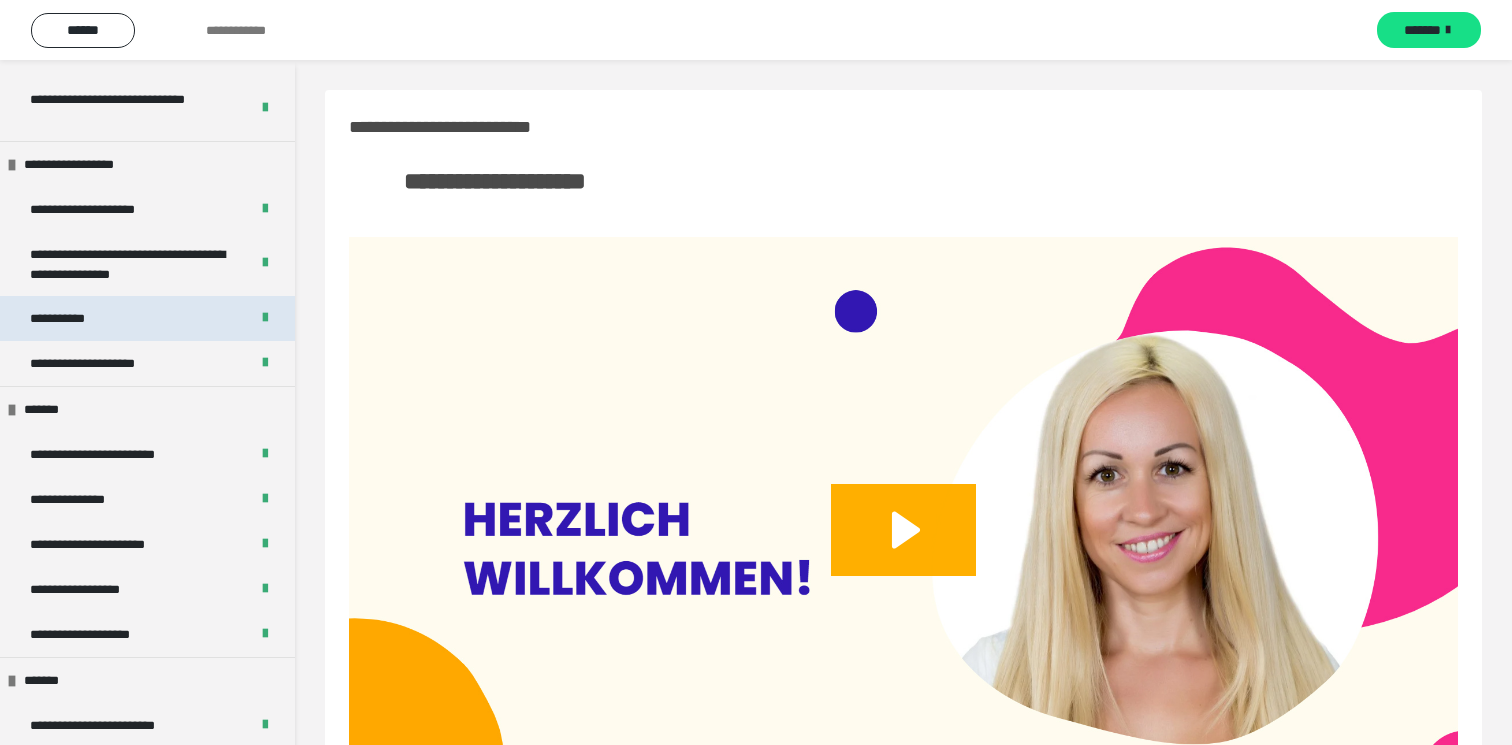 click on "**********" at bounding box center [147, 318] 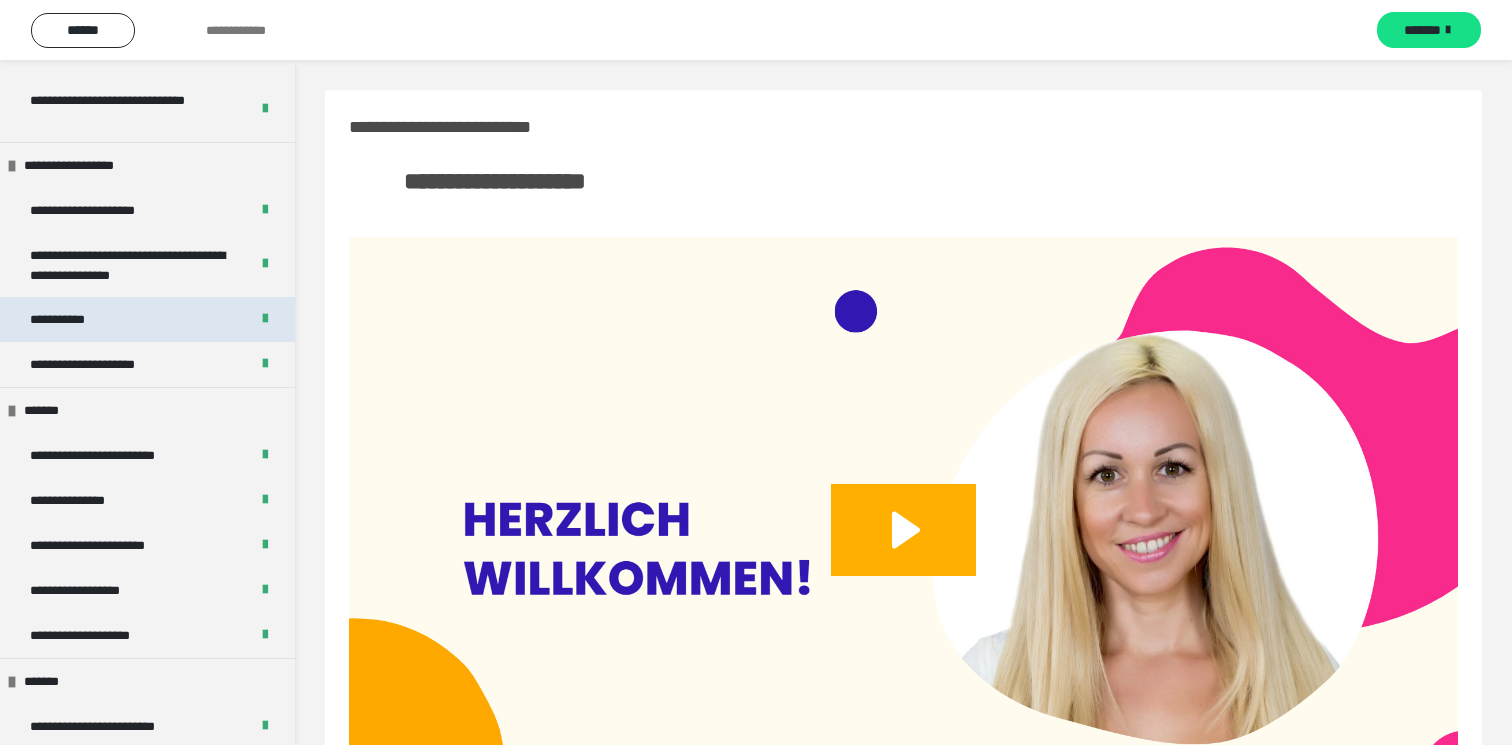 scroll, scrollTop: 258, scrollLeft: 0, axis: vertical 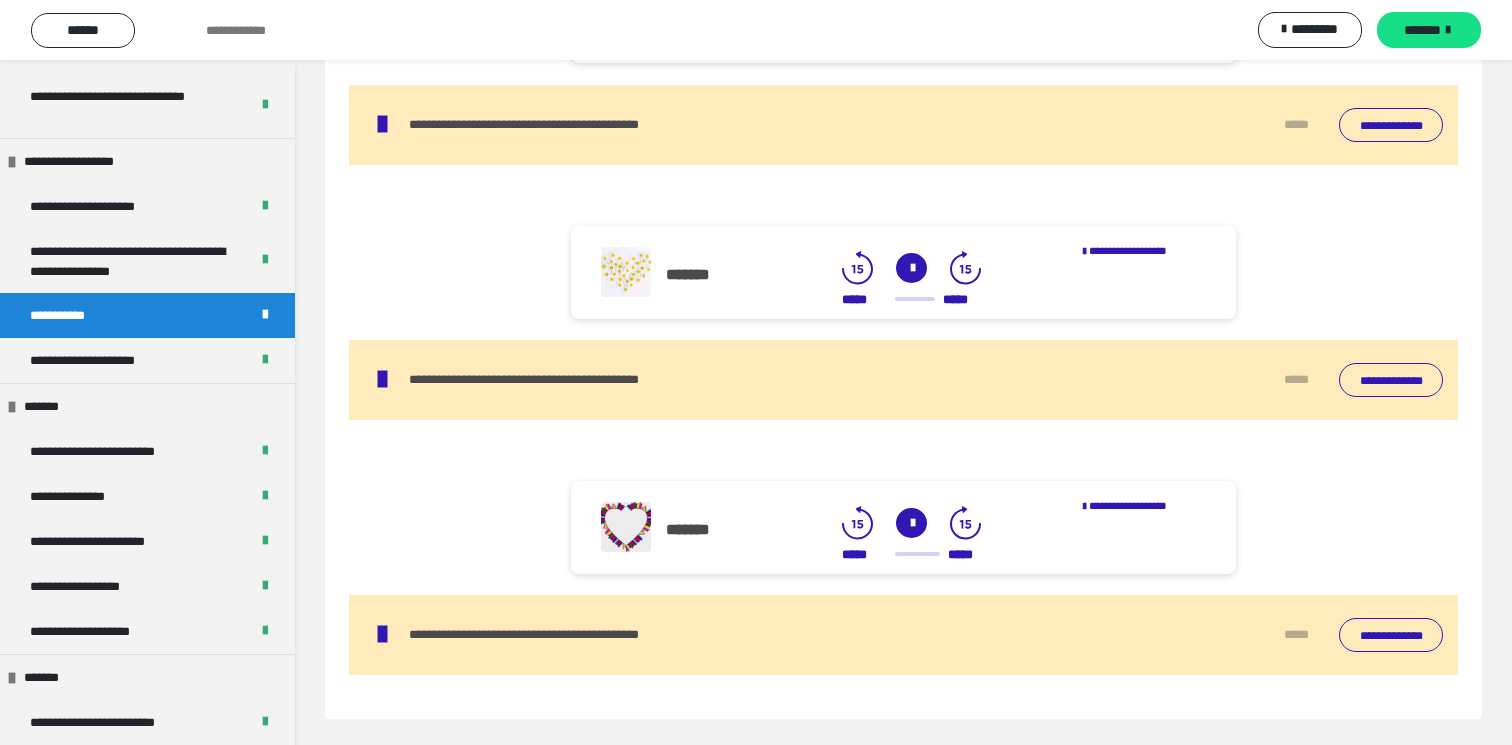 click at bounding box center [911, 523] 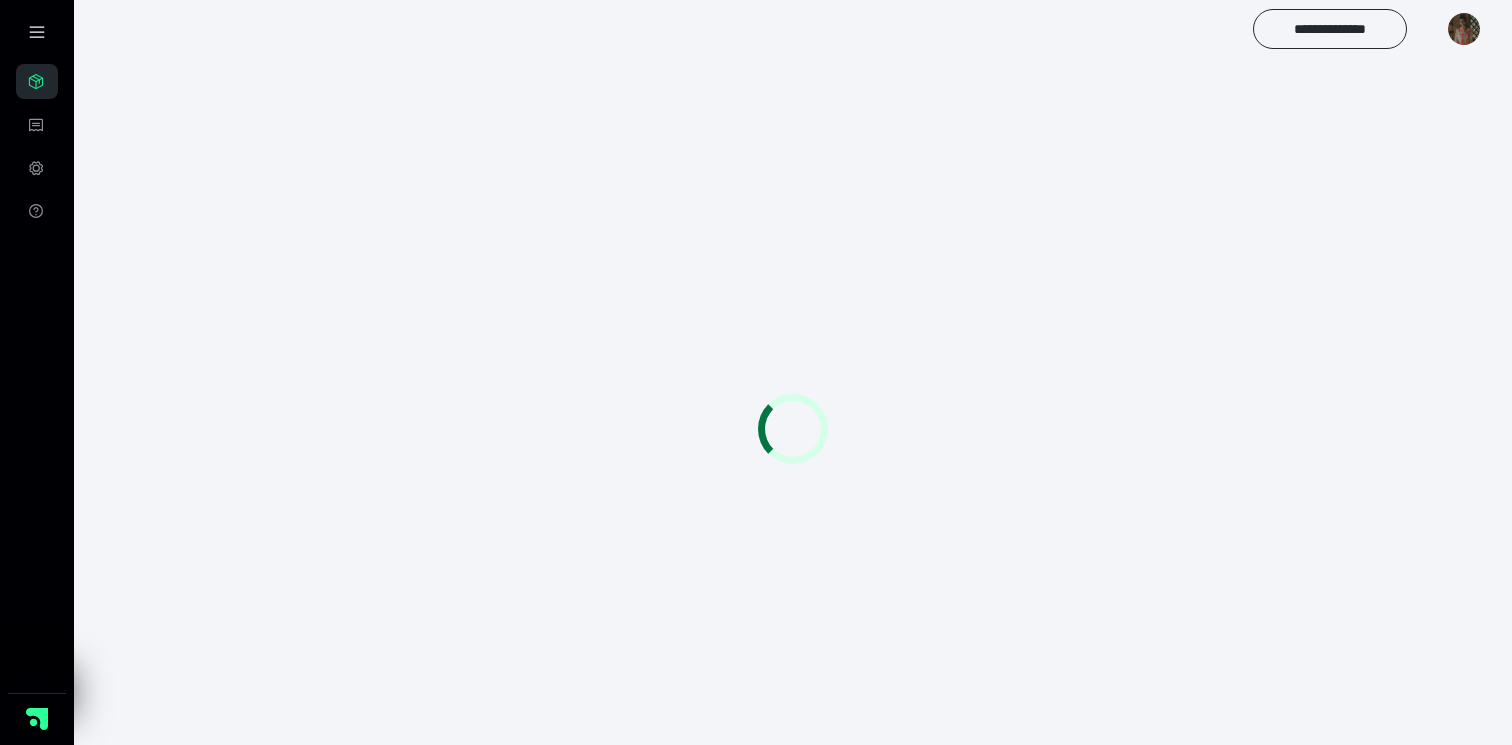 scroll, scrollTop: 0, scrollLeft: 2, axis: horizontal 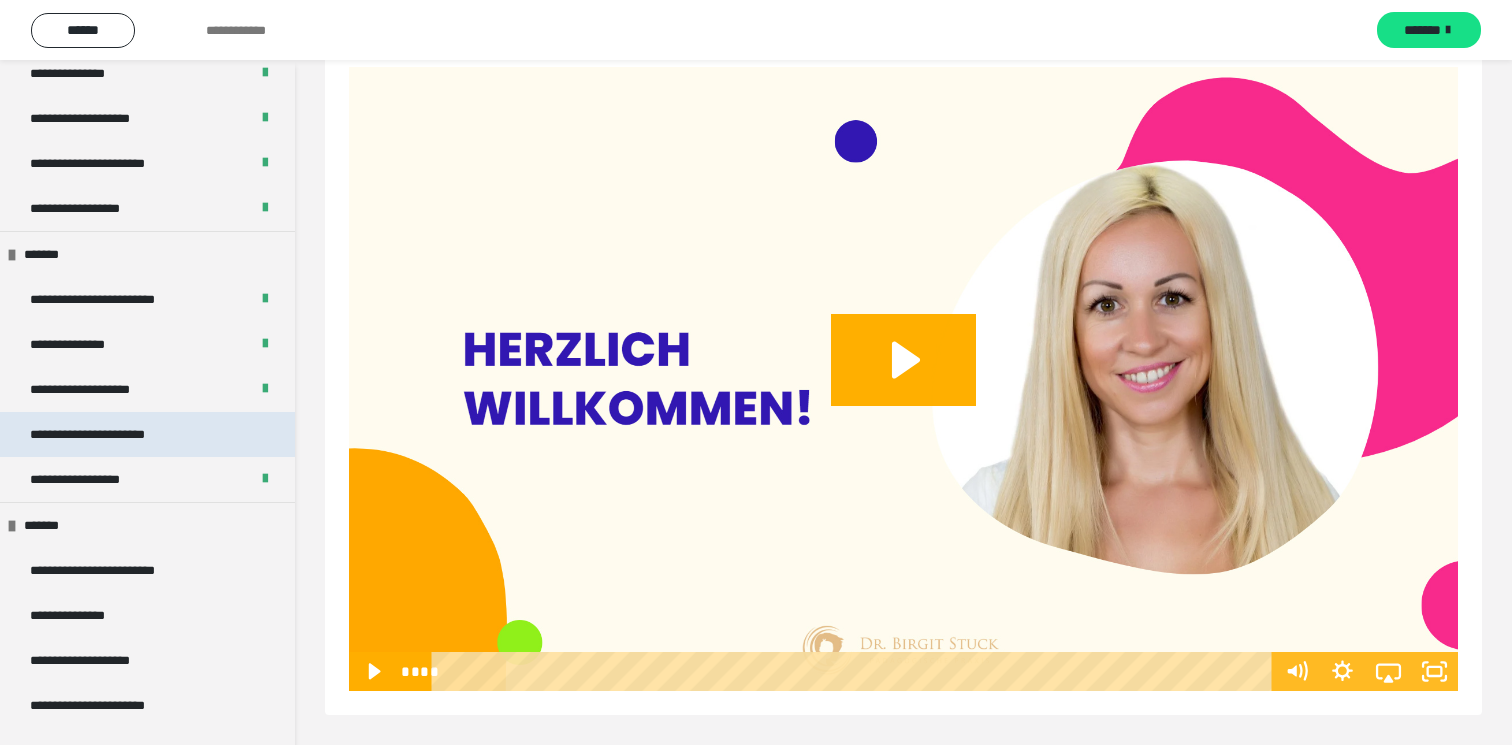 click on "**********" at bounding box center (114, 434) 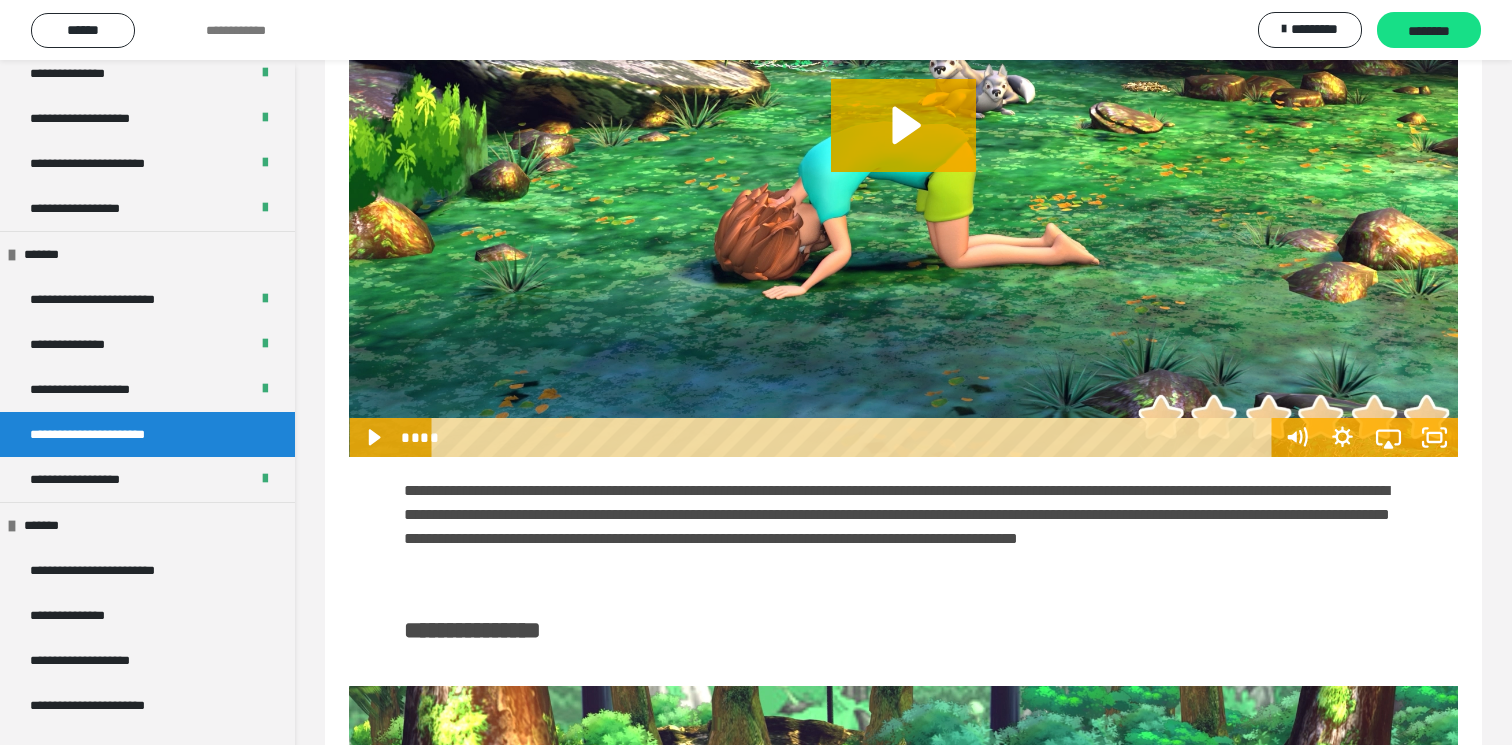 scroll, scrollTop: 1423, scrollLeft: 0, axis: vertical 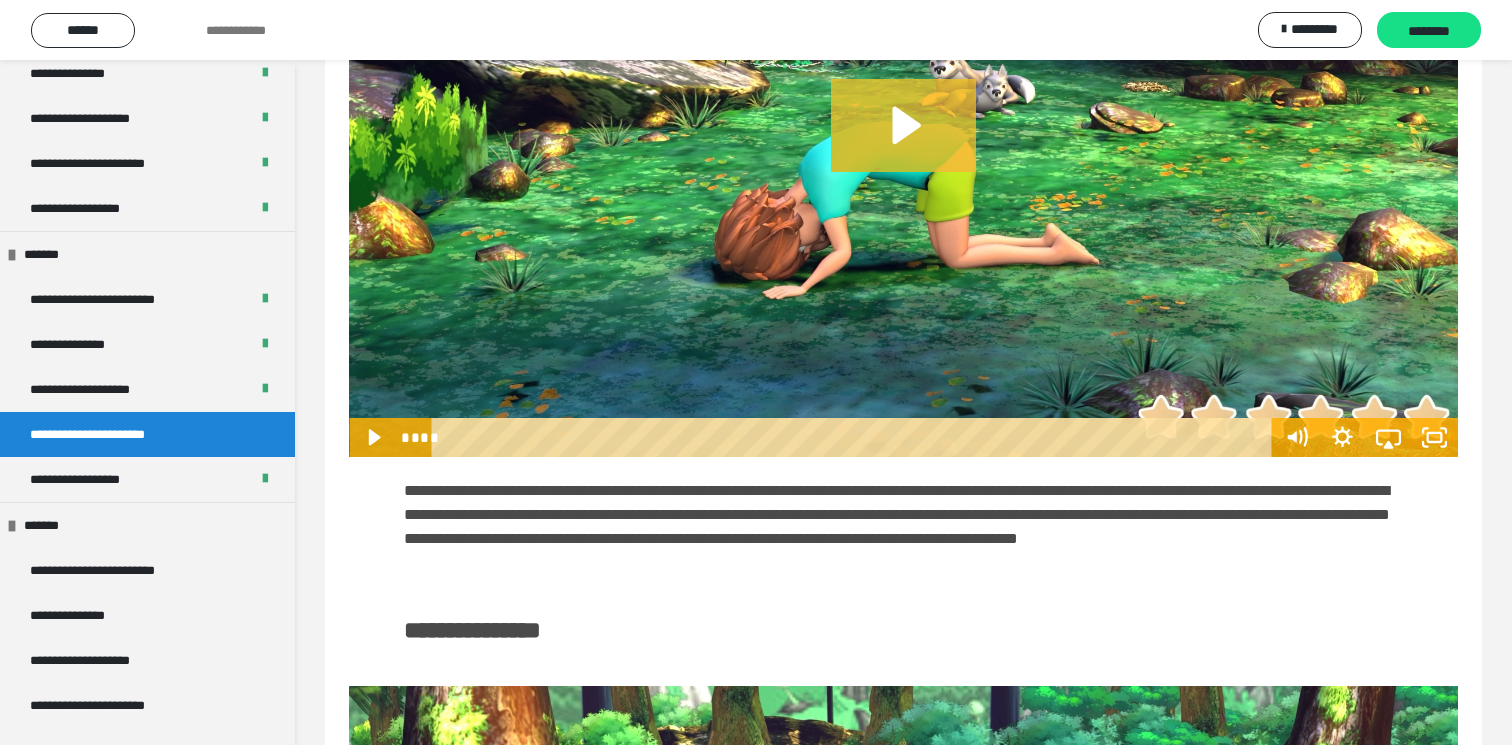 click 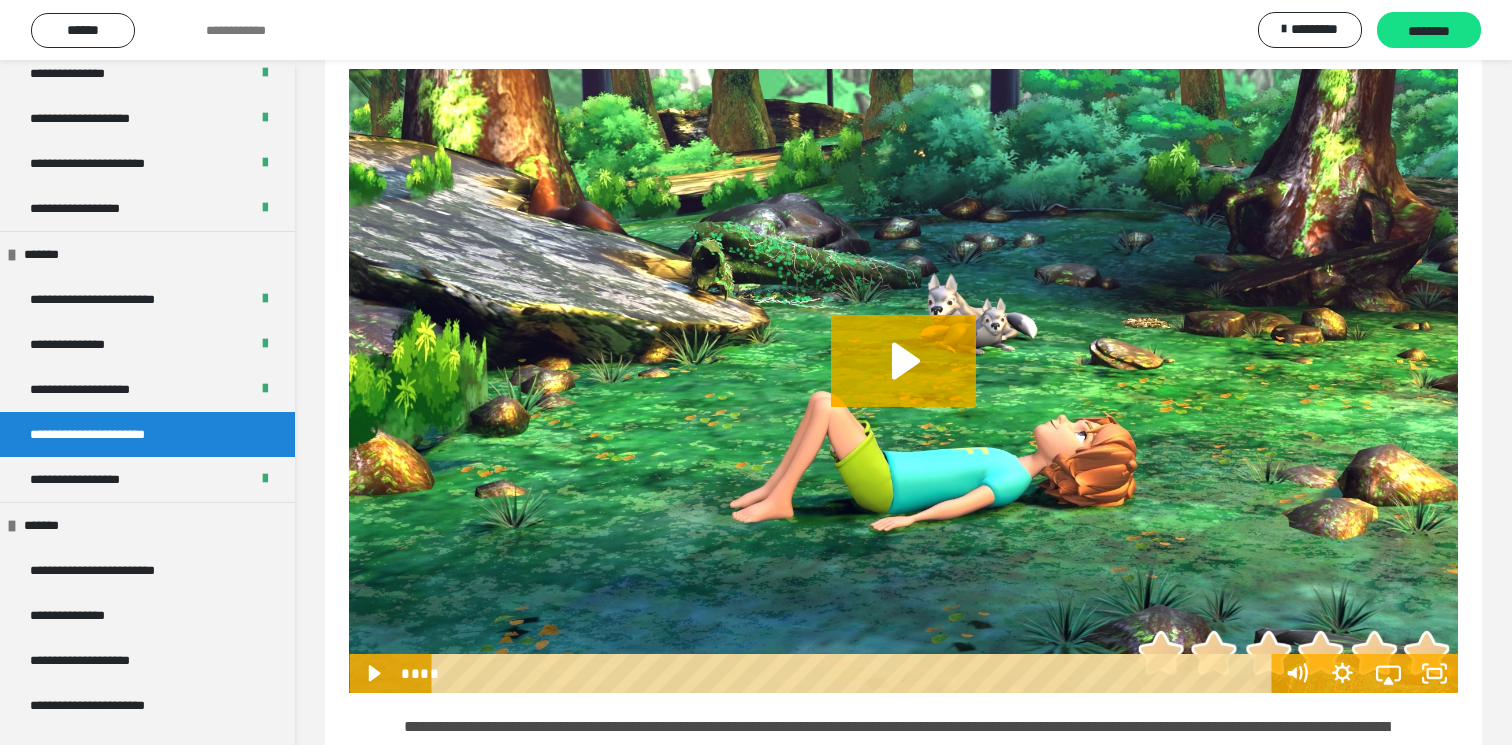 scroll, scrollTop: 338, scrollLeft: 0, axis: vertical 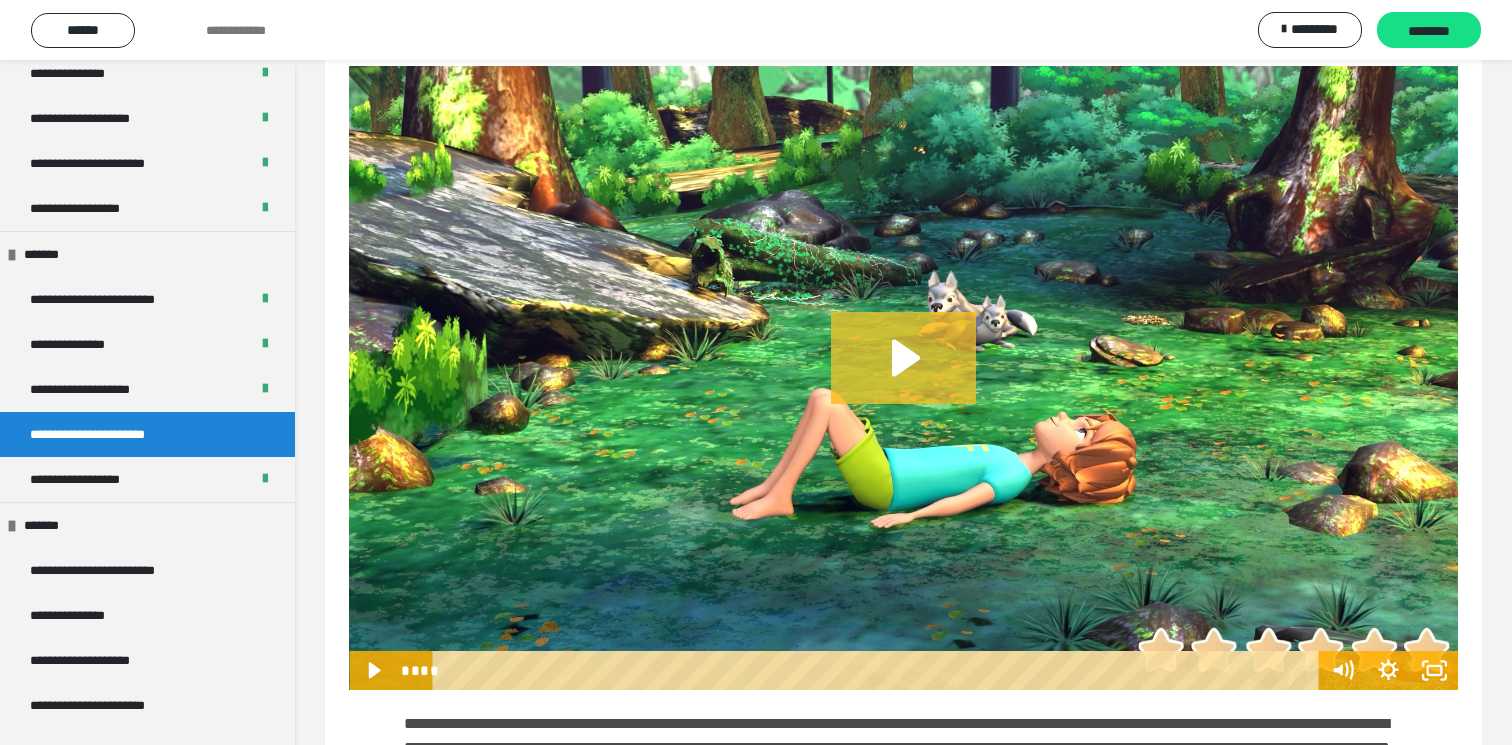 click 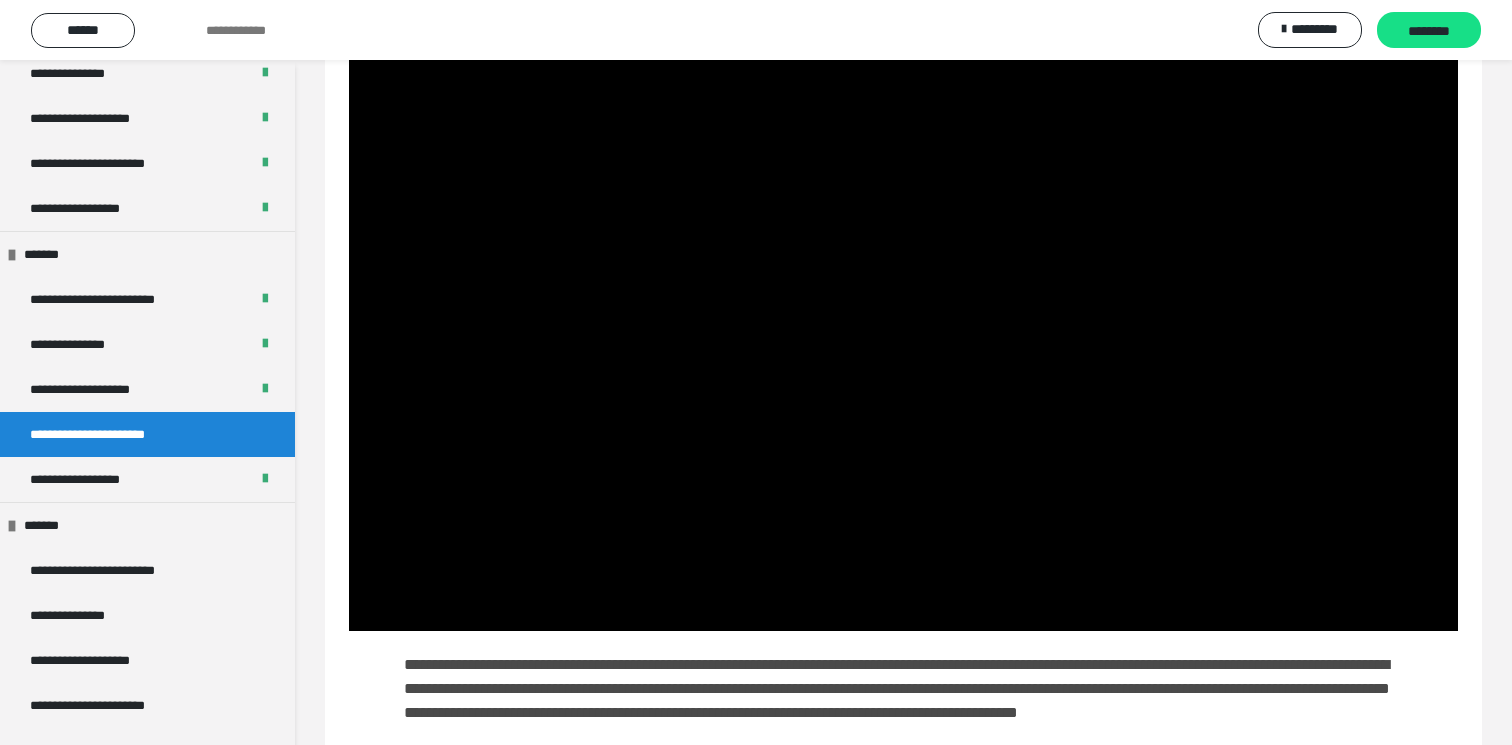 scroll, scrollTop: 1250, scrollLeft: 0, axis: vertical 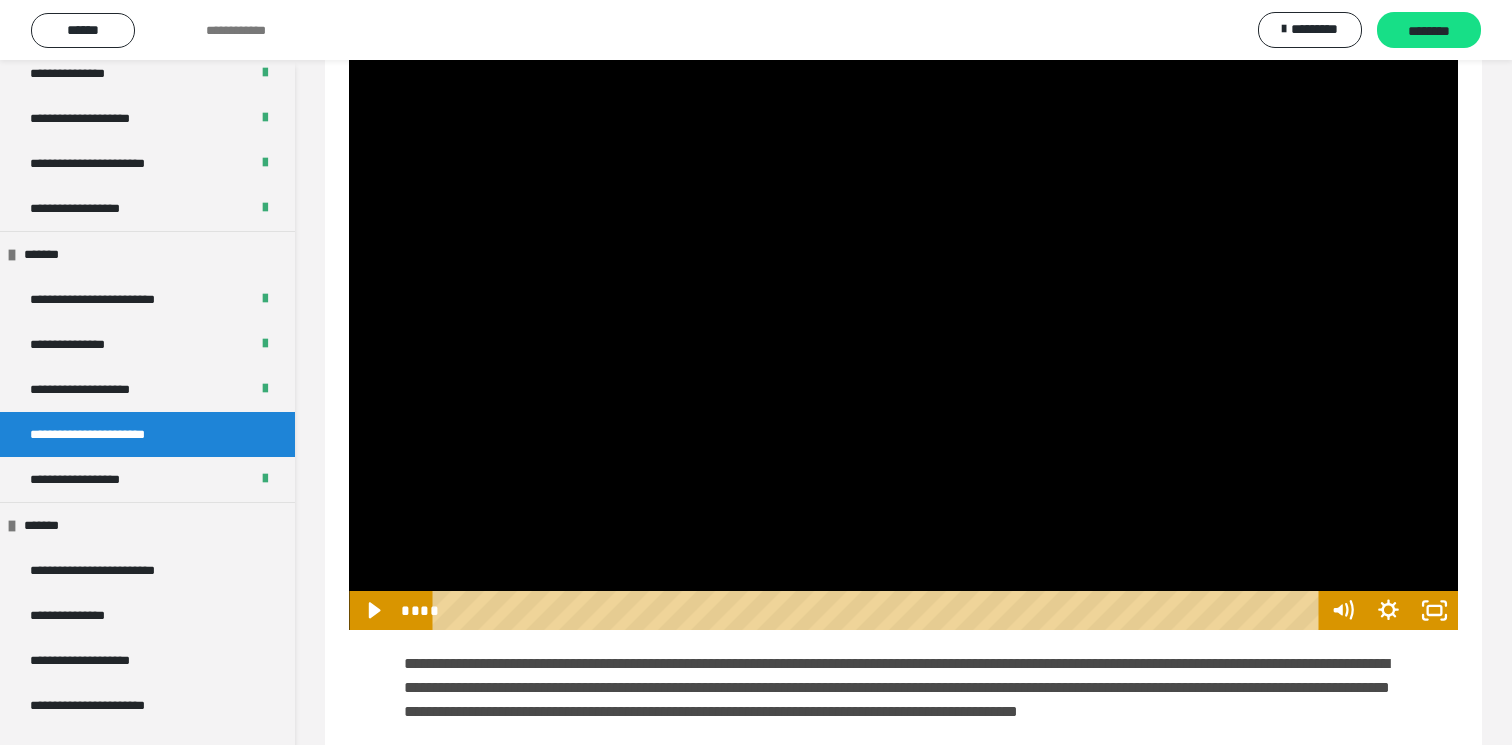 click at bounding box center (903, 318) 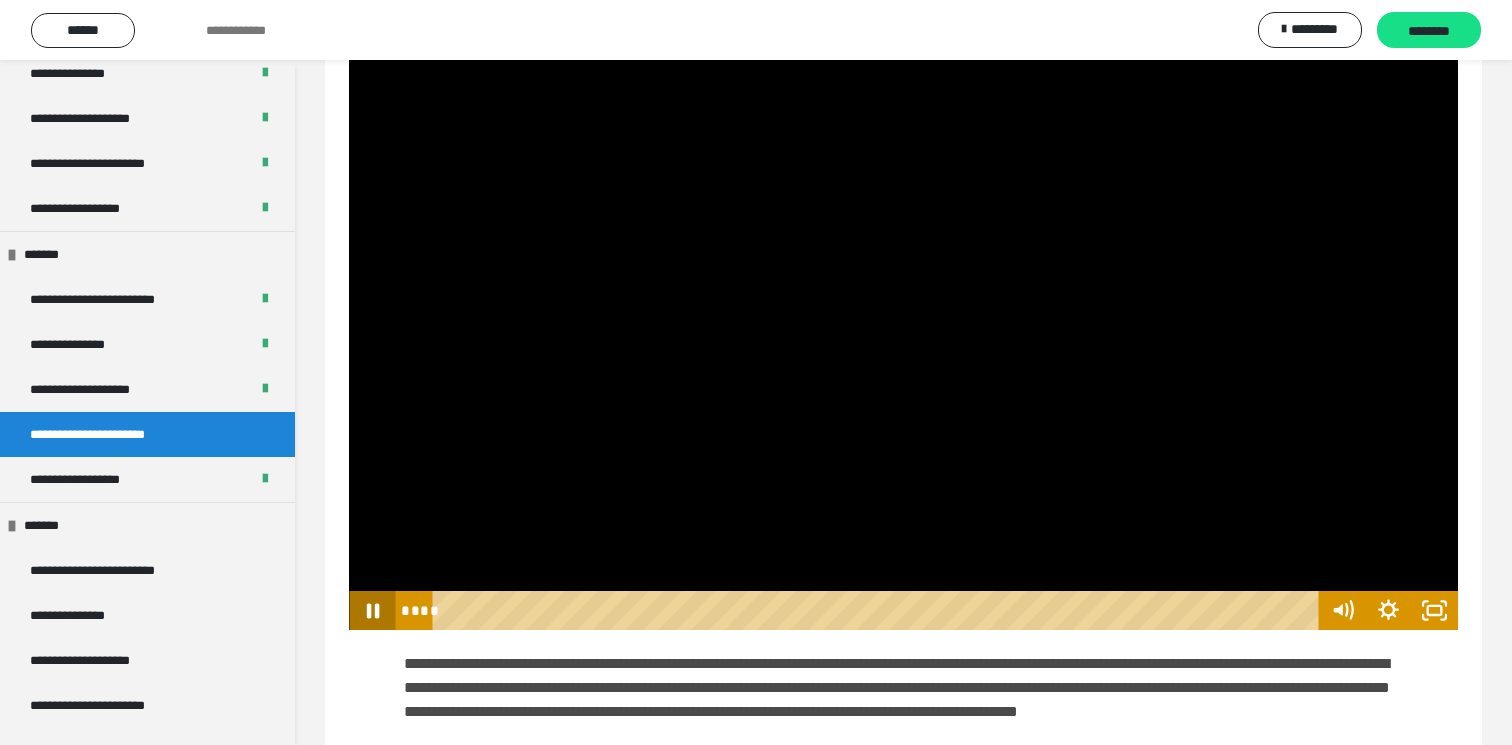 click 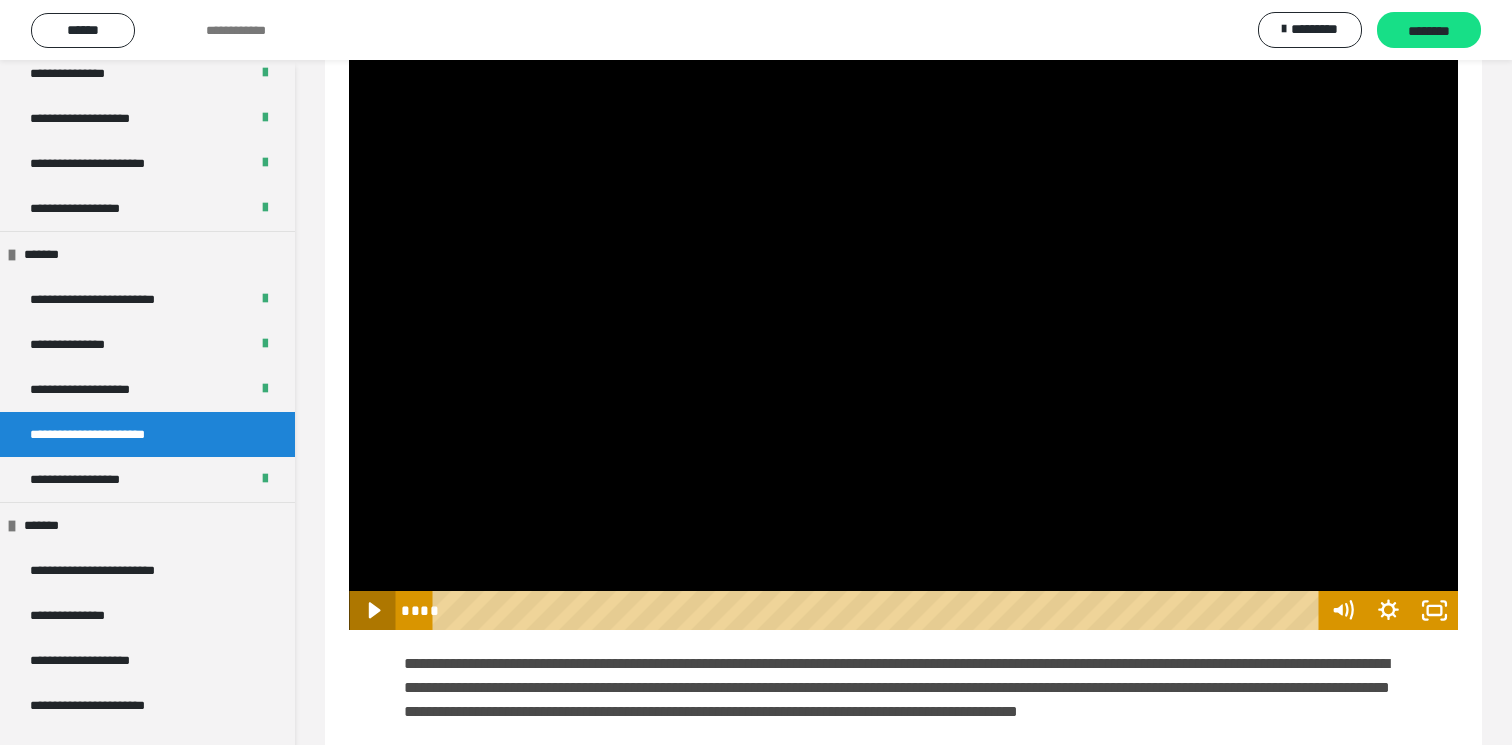 click 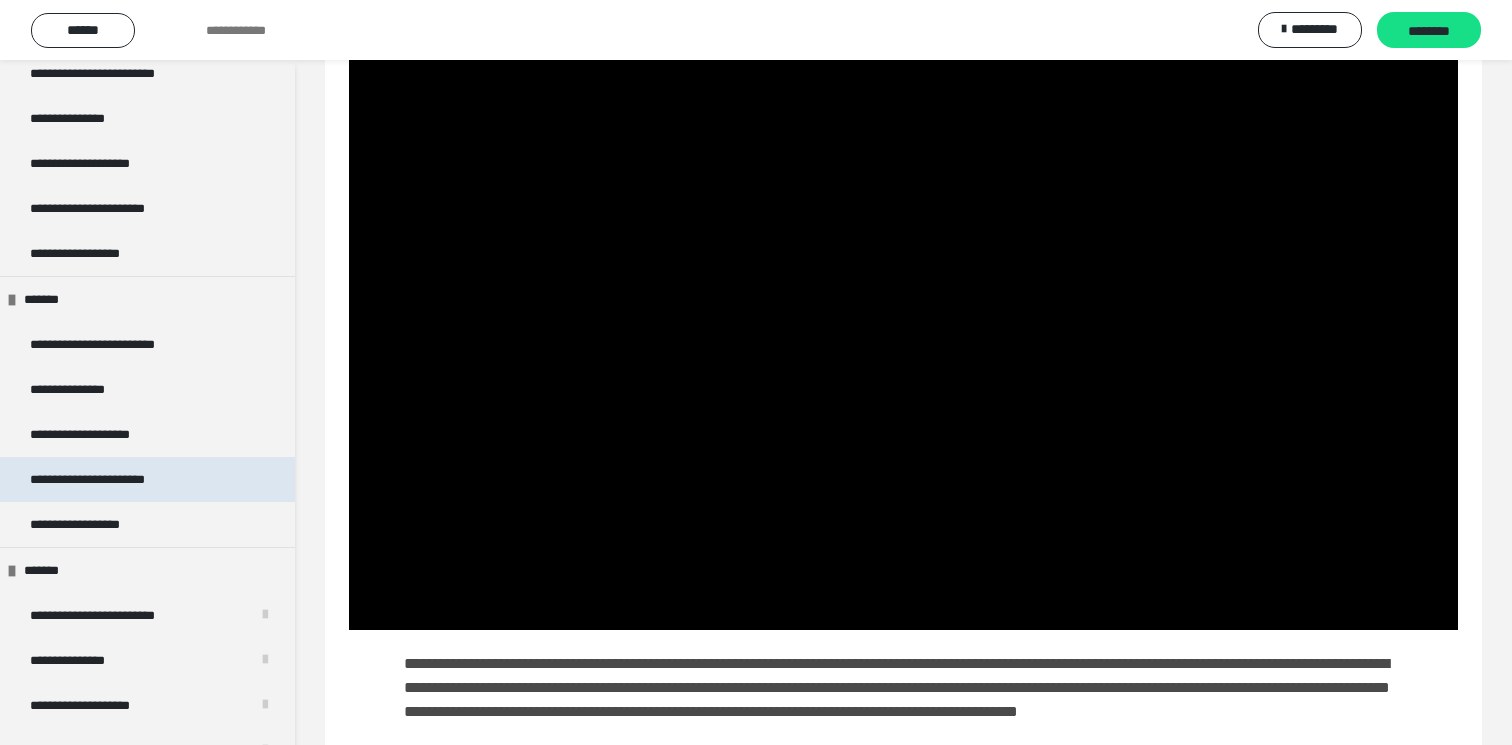 scroll, scrollTop: 1727, scrollLeft: 0, axis: vertical 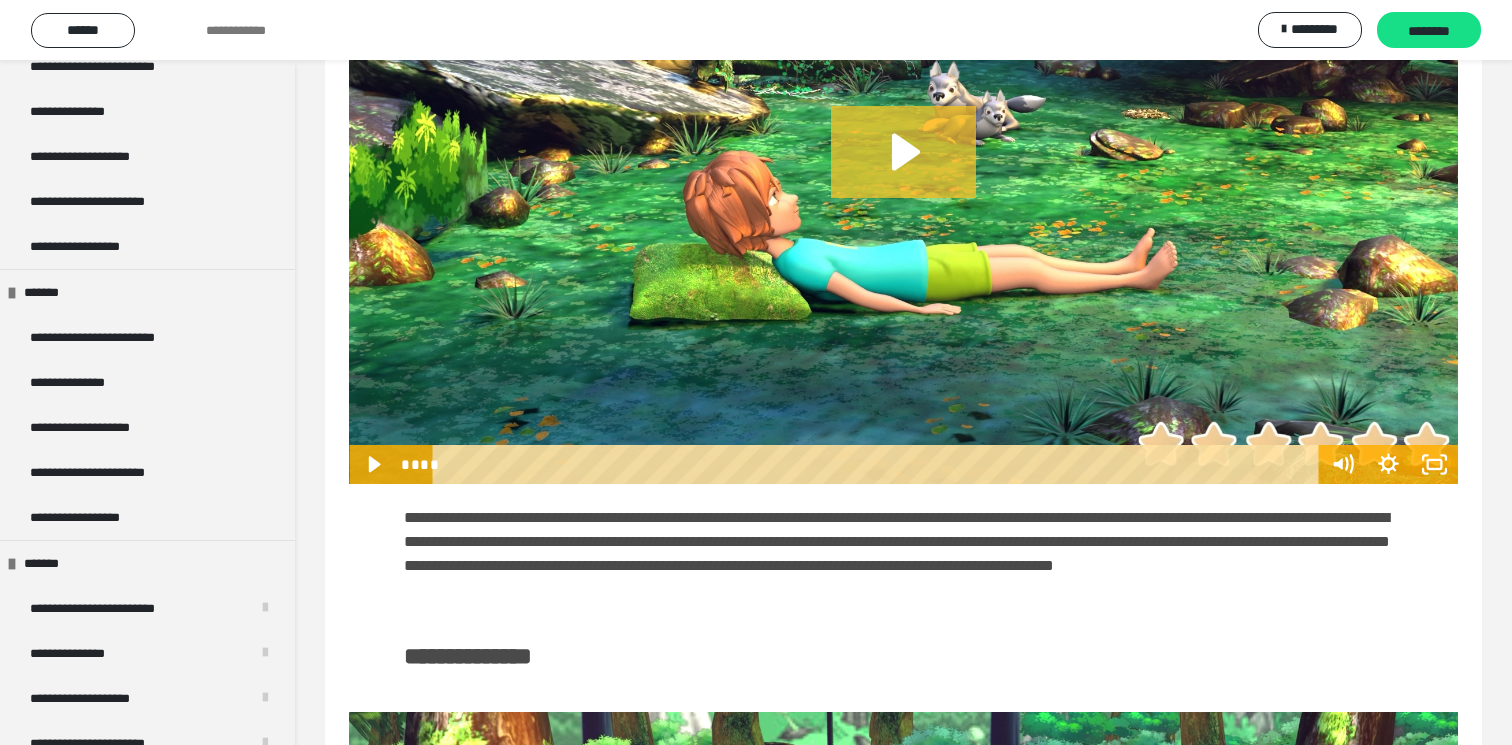 click 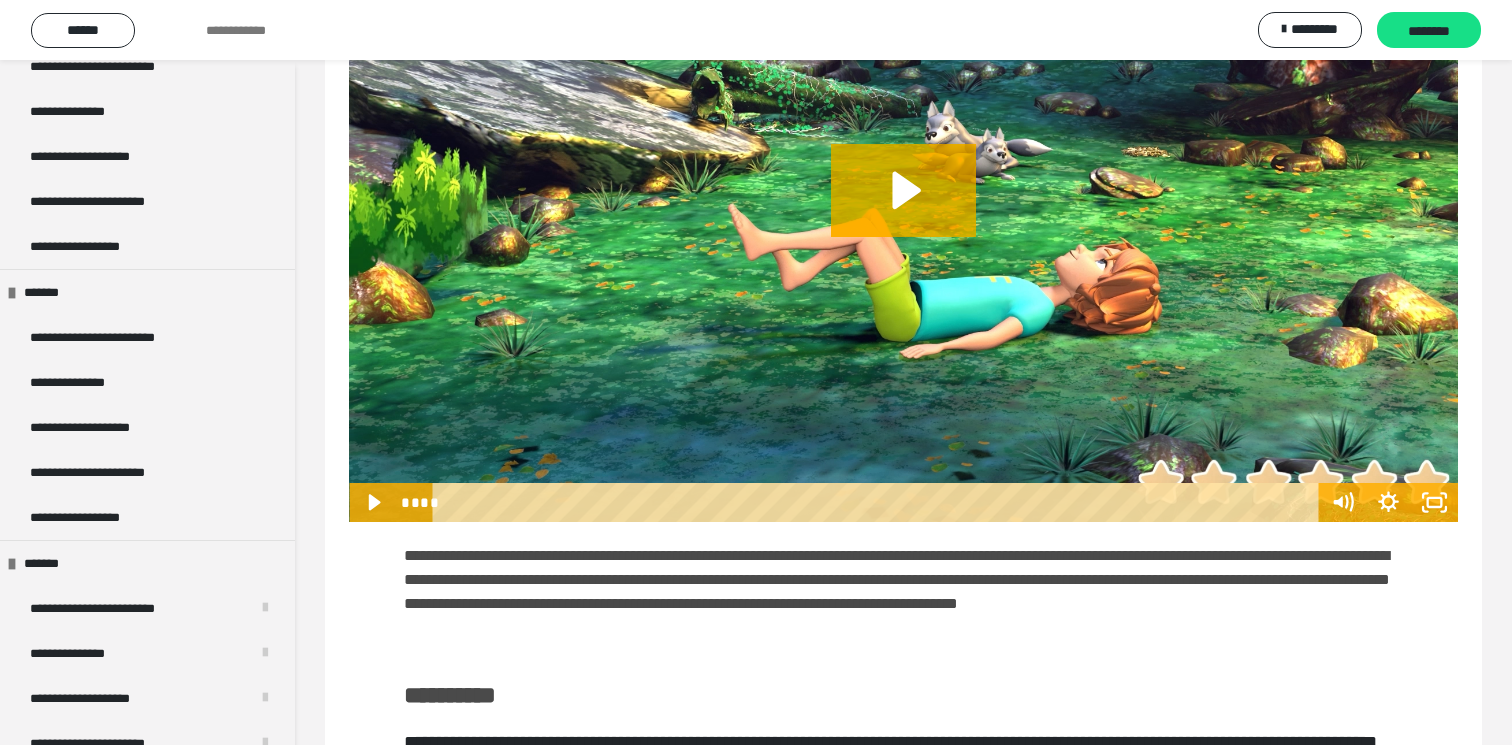 scroll, scrollTop: 3075, scrollLeft: 0, axis: vertical 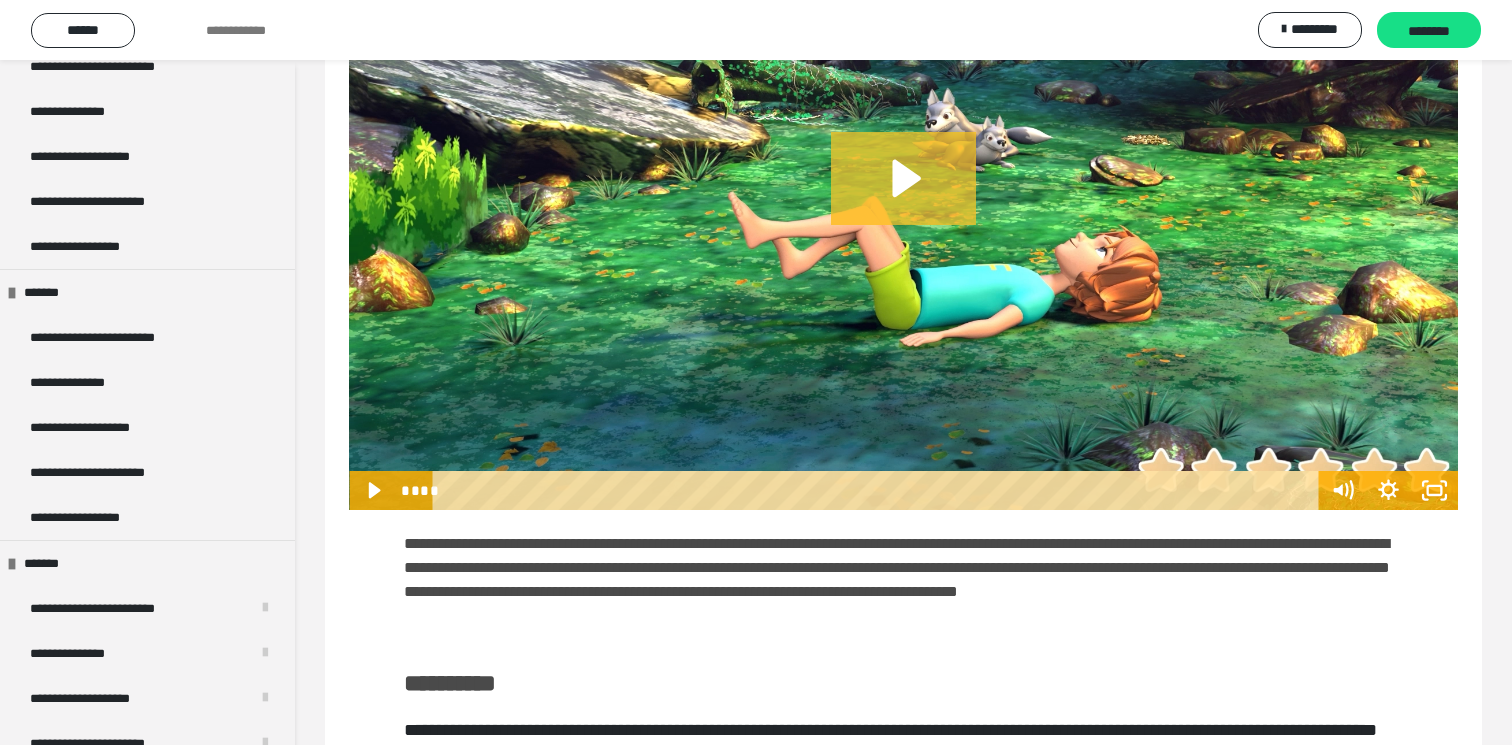 click 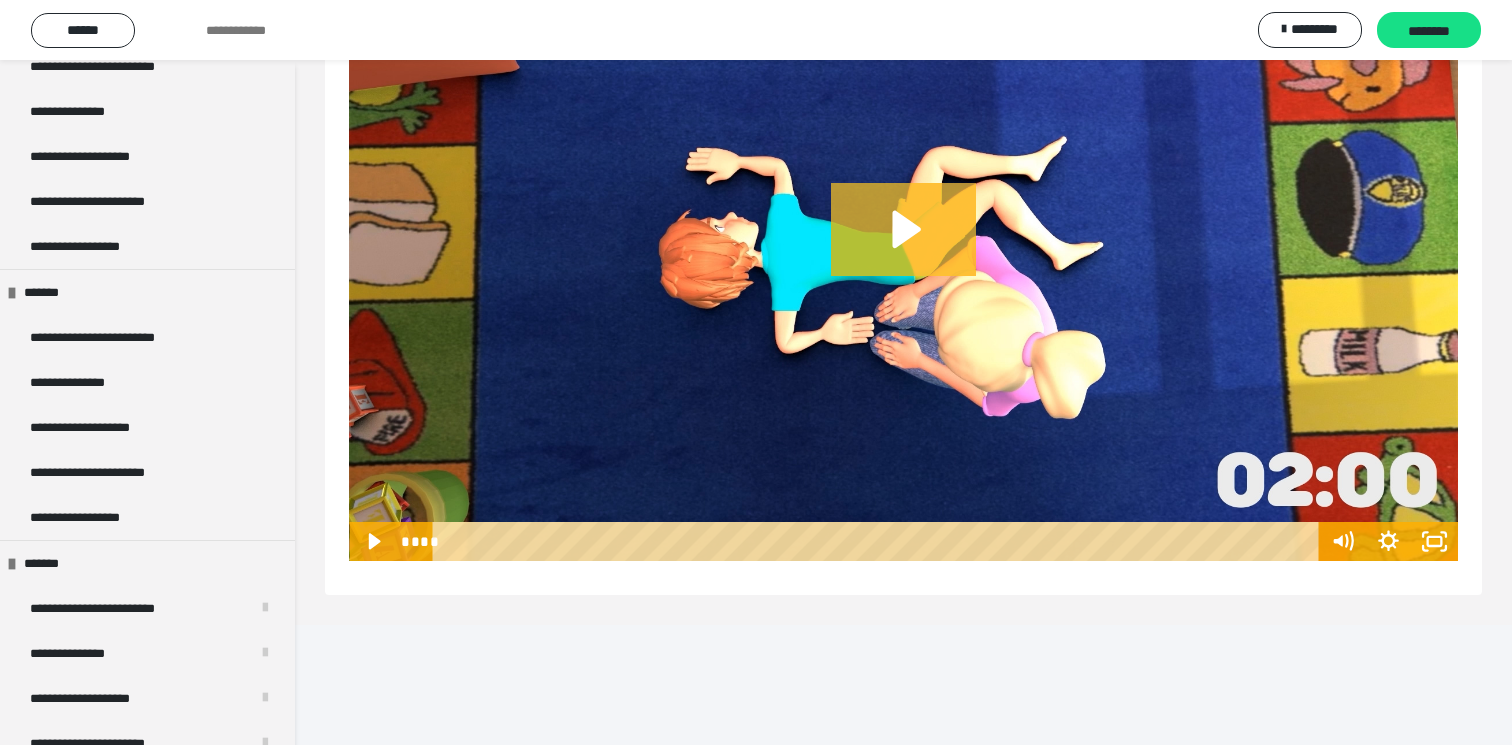 scroll, scrollTop: 4878, scrollLeft: 0, axis: vertical 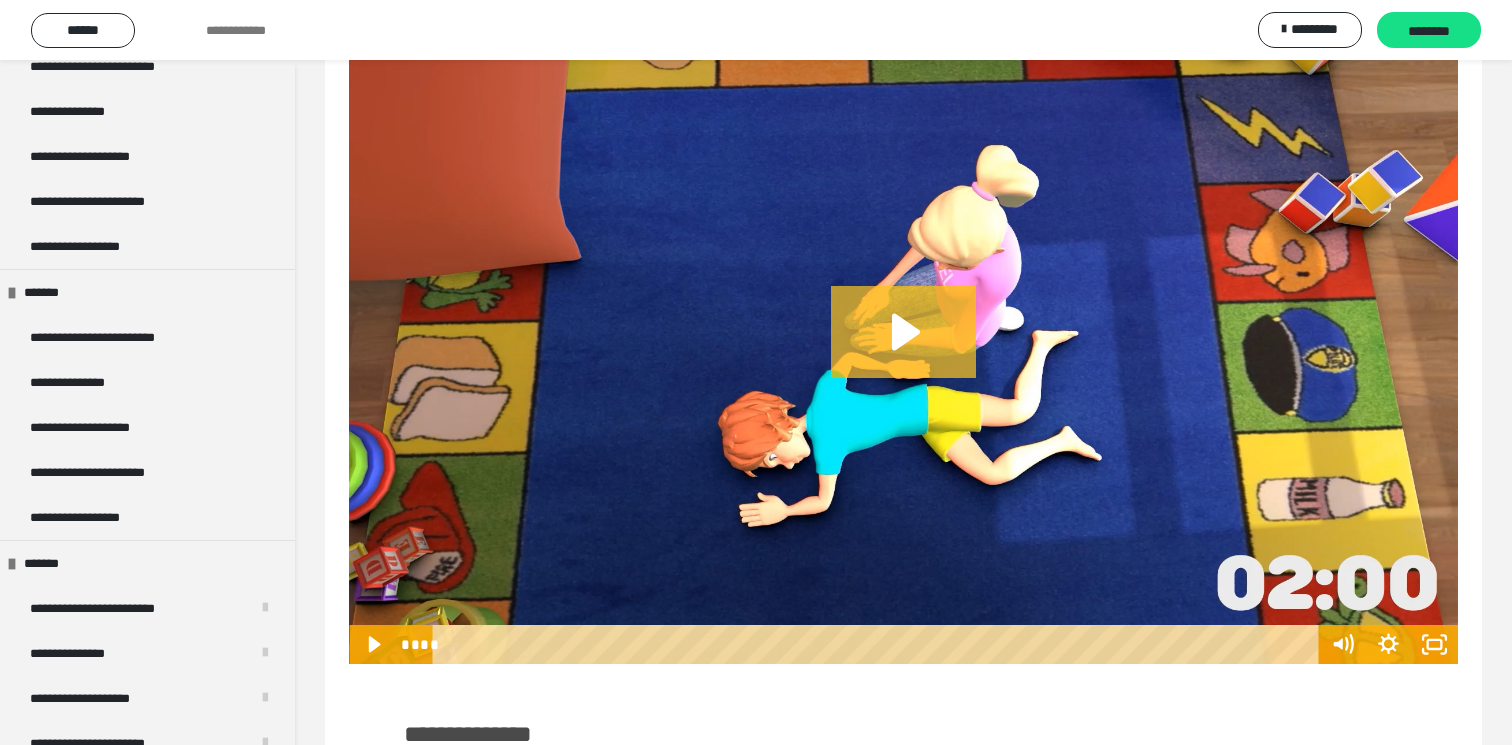click 